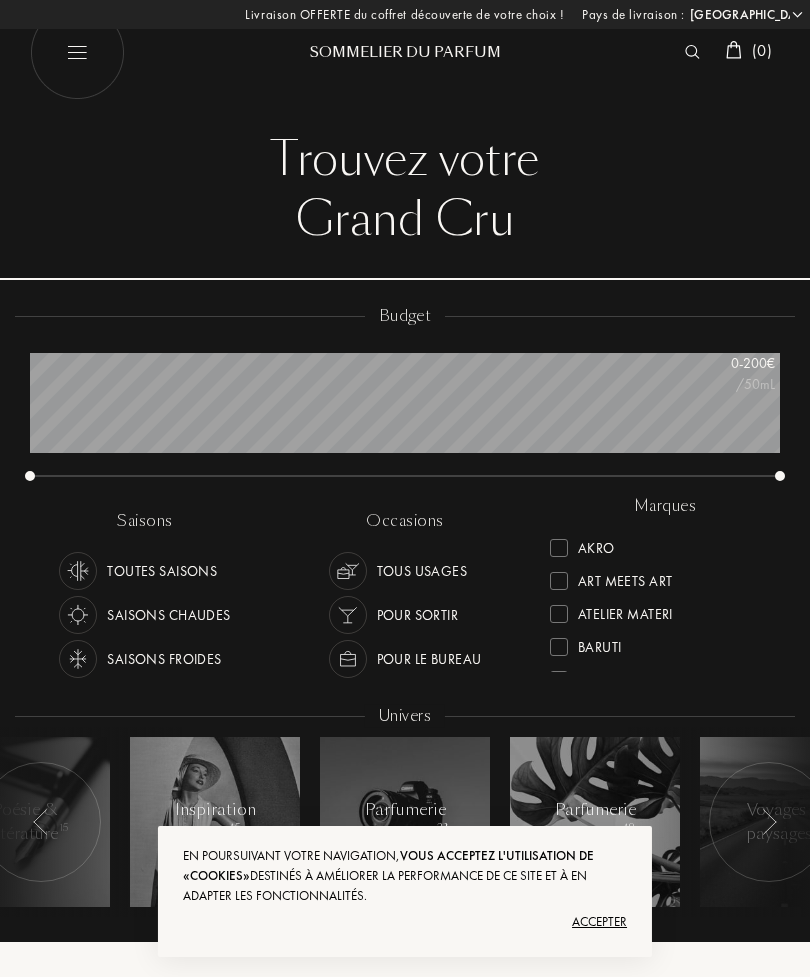 select on "FR" 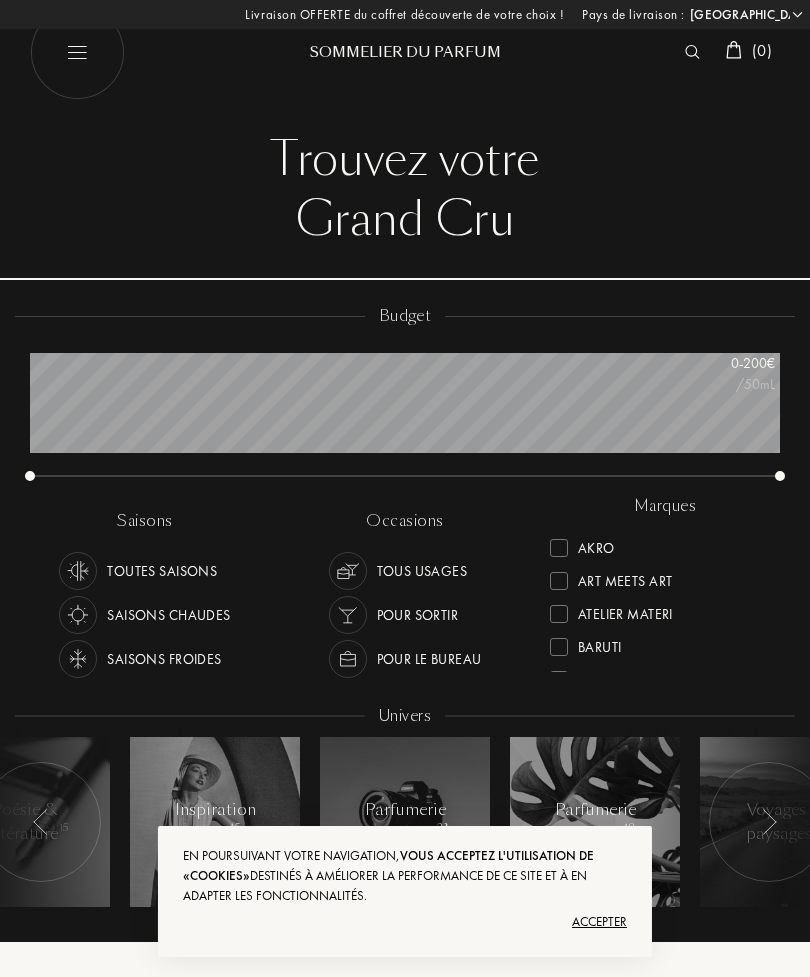 click on "Accepter" at bounding box center (405, 922) 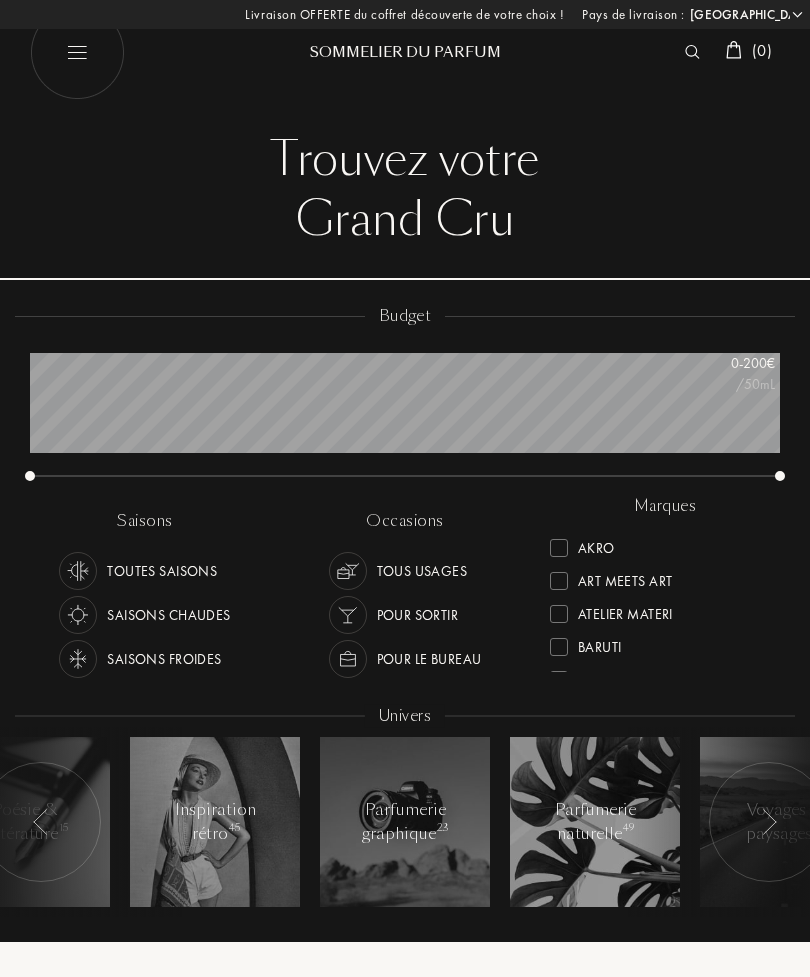 scroll, scrollTop: -2, scrollLeft: 0, axis: vertical 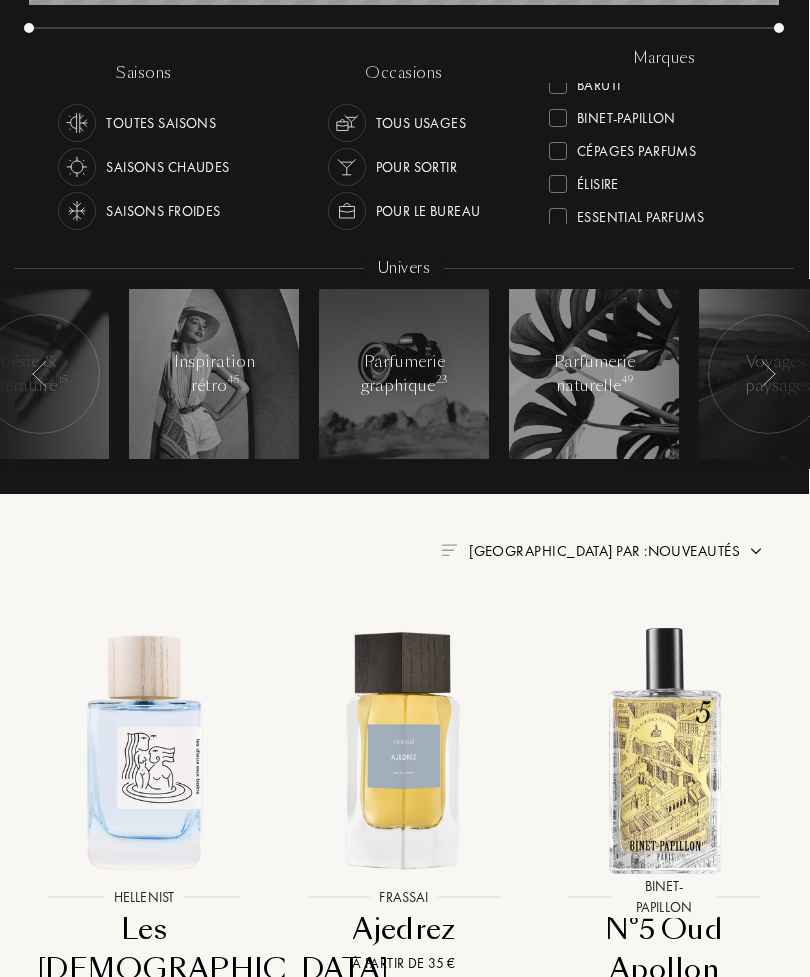 click on "Élisire" at bounding box center (599, 181) 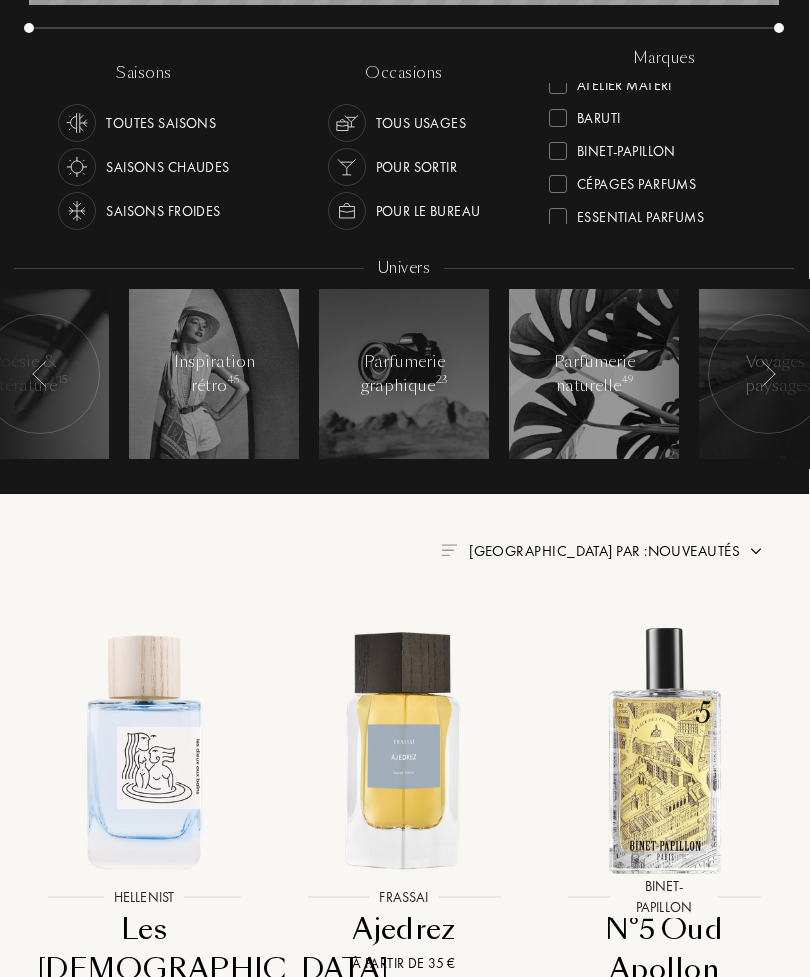 scroll, scrollTop: 2, scrollLeft: 0, axis: vertical 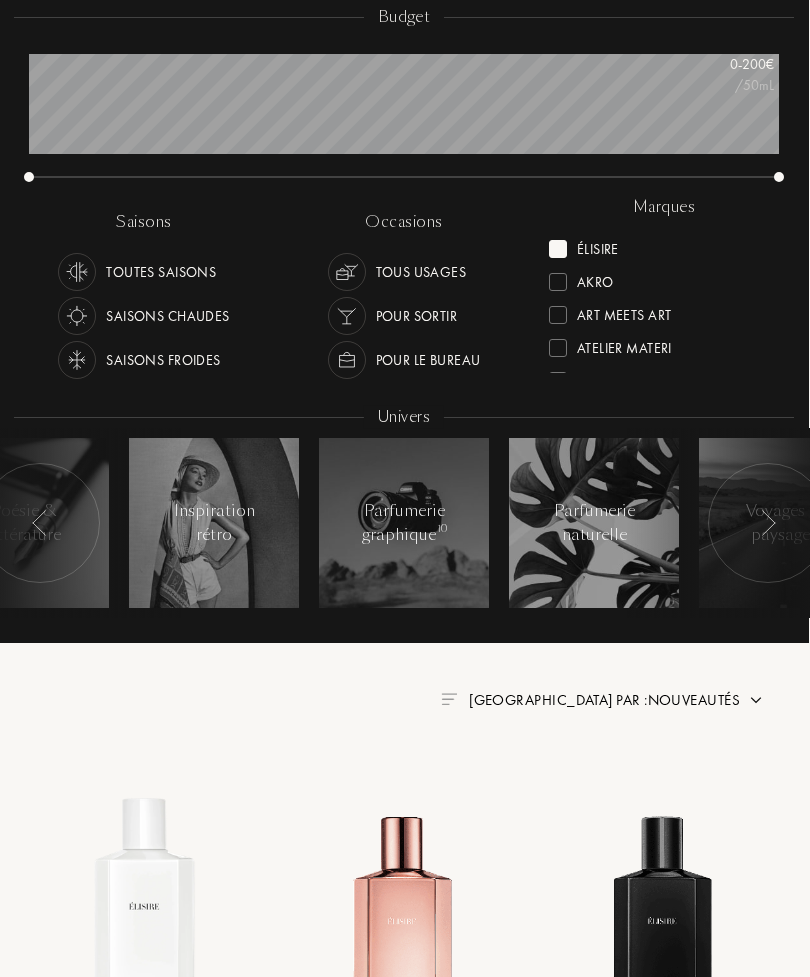 click at bounding box center [559, 250] 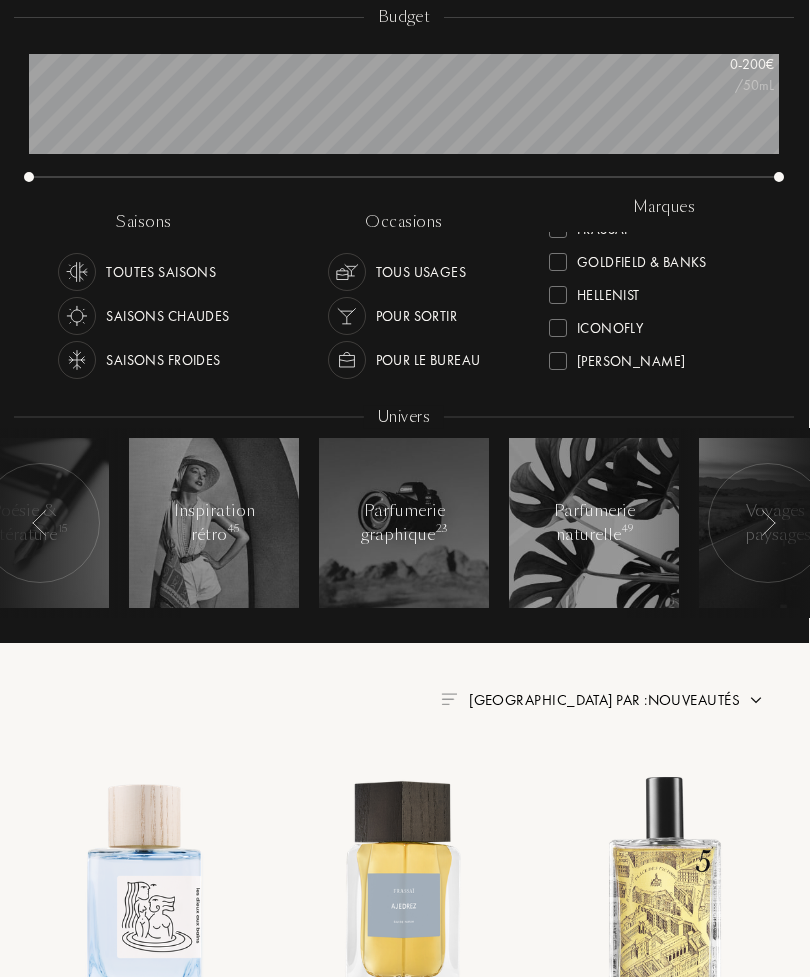 scroll, scrollTop: 319, scrollLeft: 0, axis: vertical 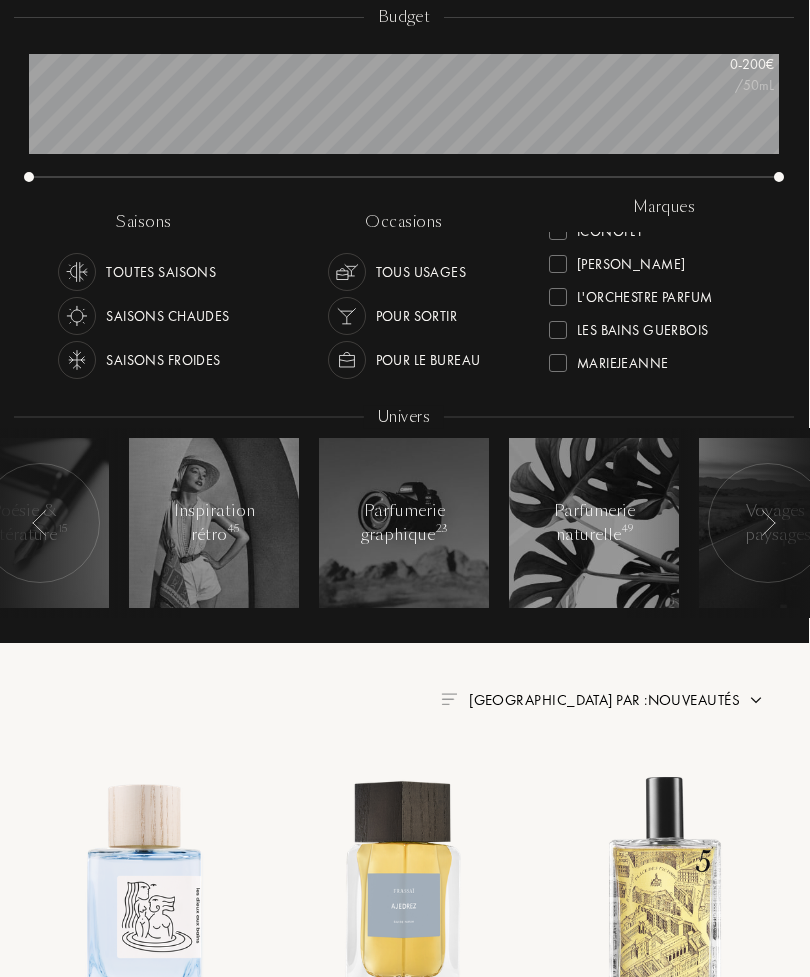 click on "L'Orchestre Parfum" at bounding box center [645, 293] 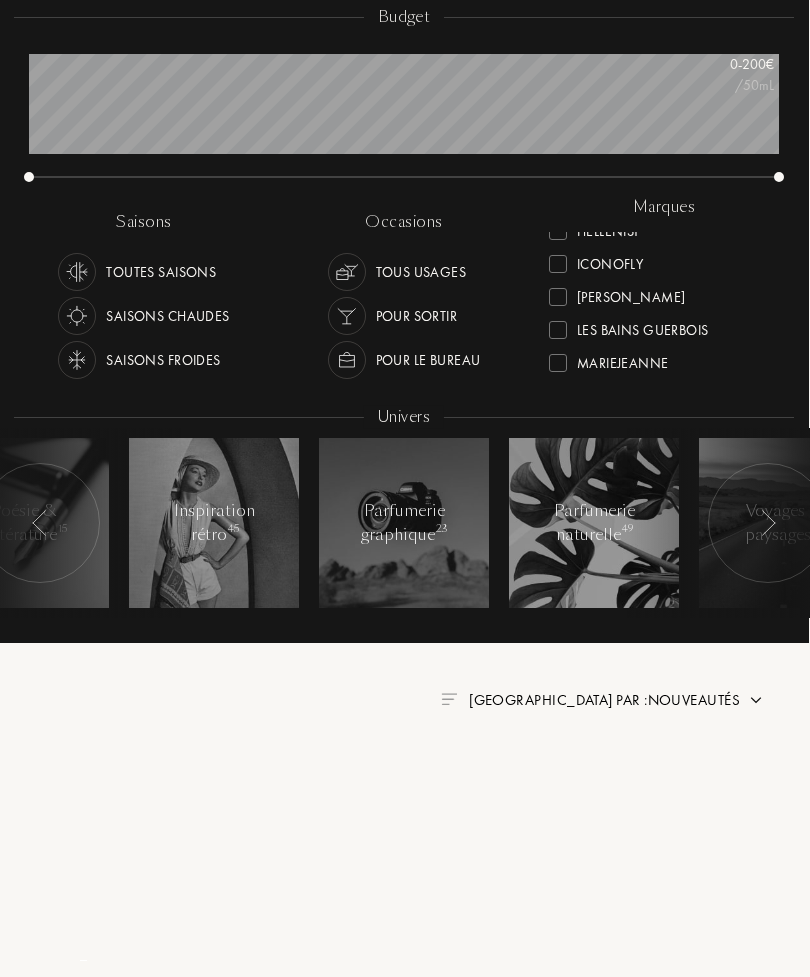 scroll, scrollTop: 4, scrollLeft: 0, axis: vertical 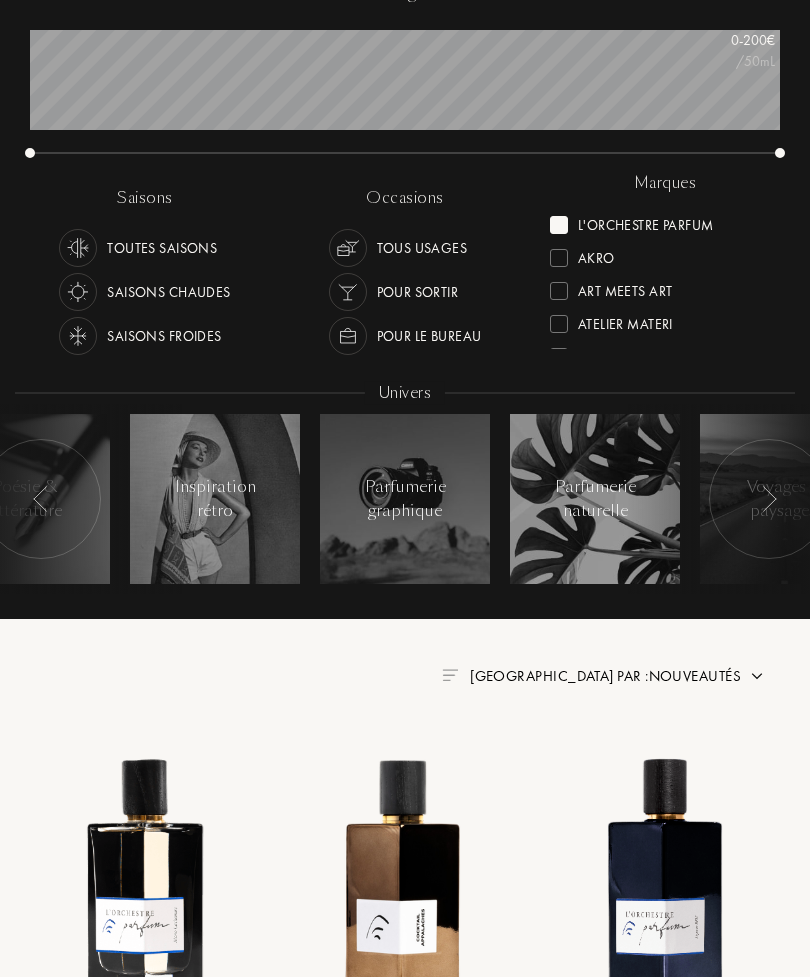 click on "L'Orchestre Parfum" at bounding box center (632, 221) 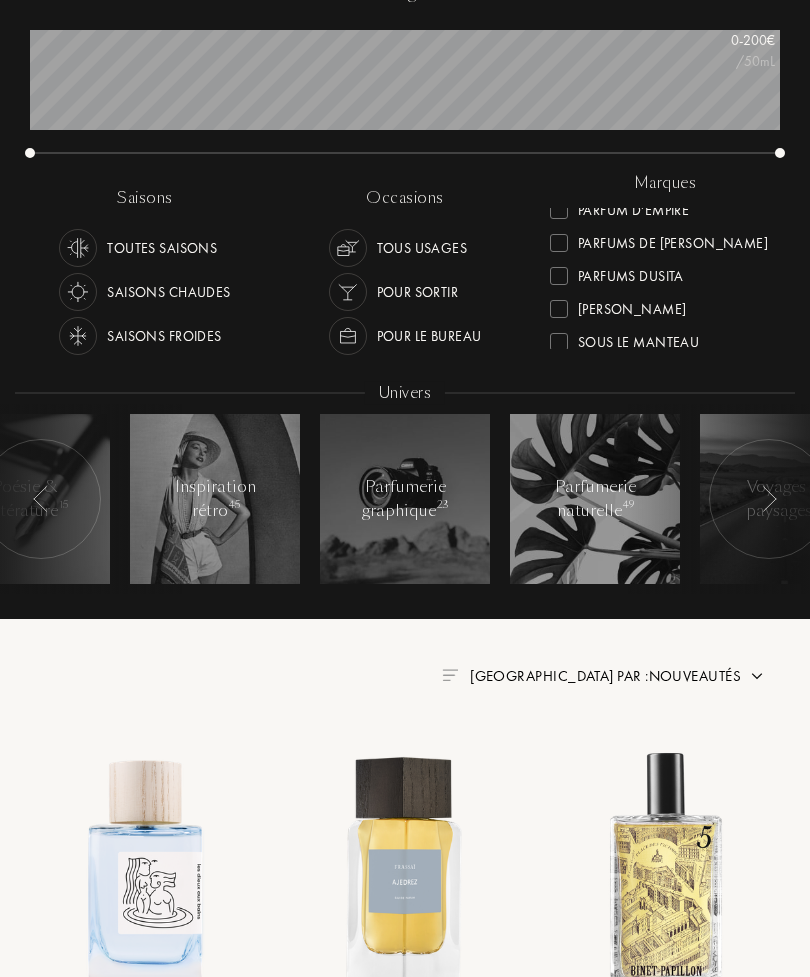 scroll, scrollTop: 639, scrollLeft: 0, axis: vertical 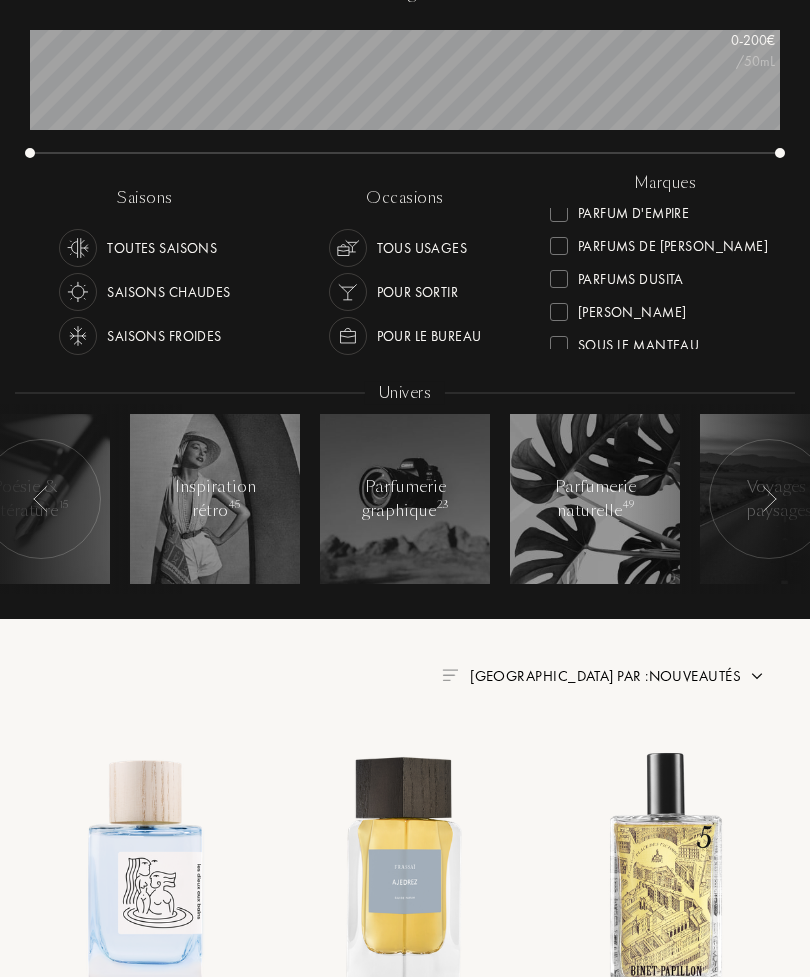 click on "[PERSON_NAME]" at bounding box center [618, 308] 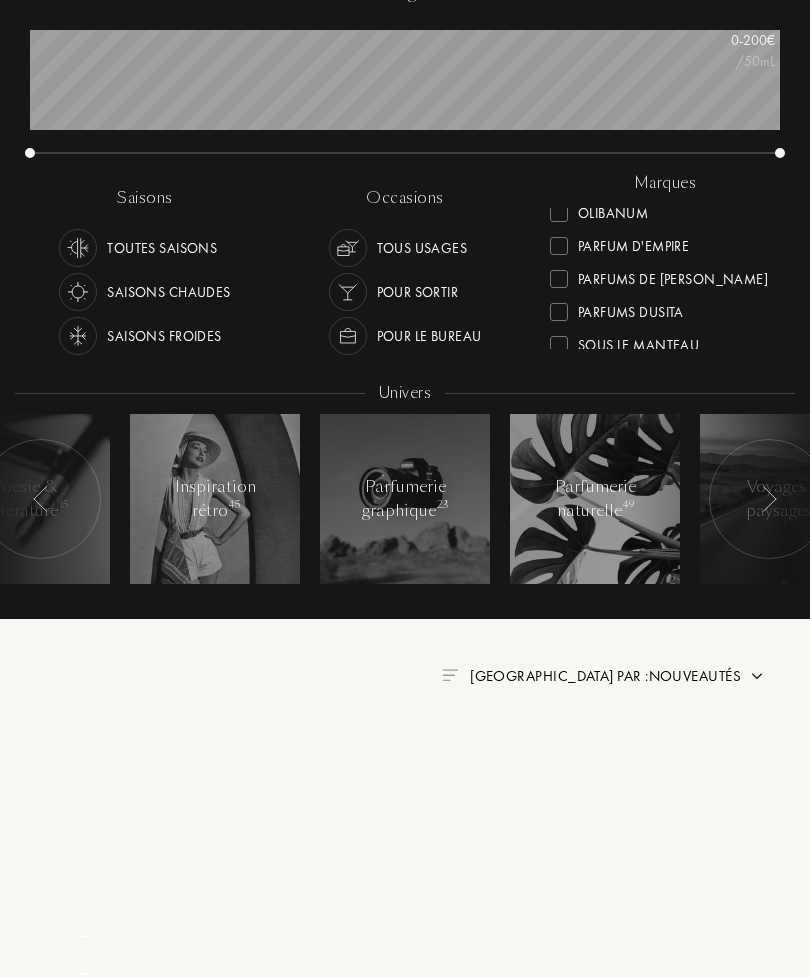 scroll, scrollTop: 0, scrollLeft: 0, axis: both 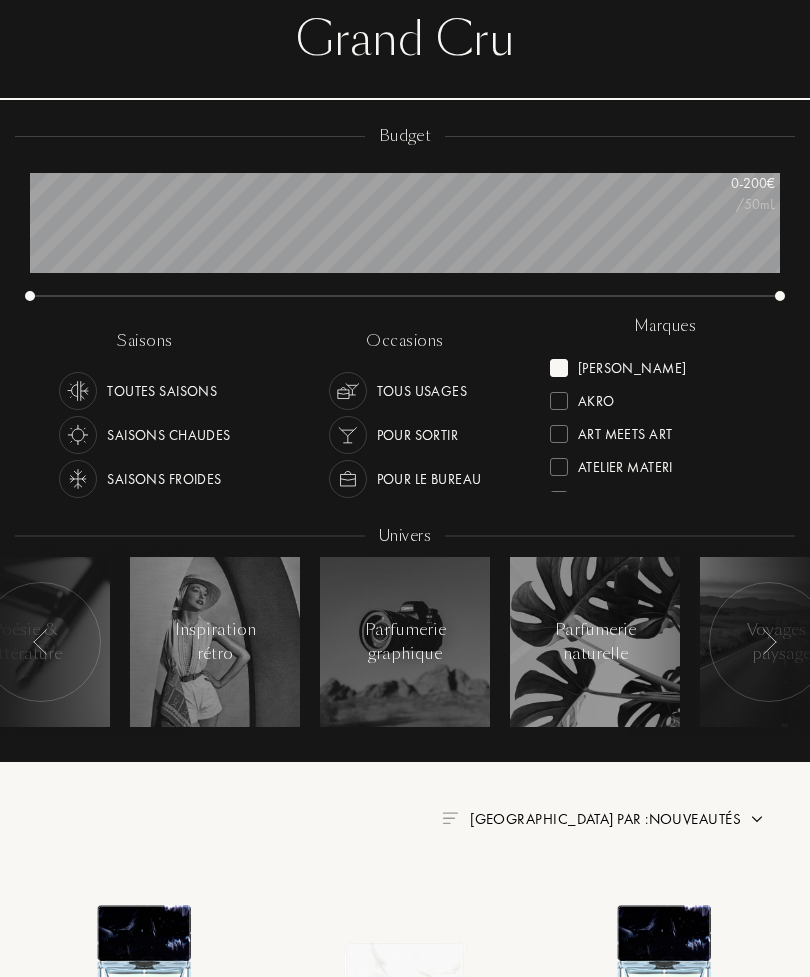 click at bounding box center [559, 368] 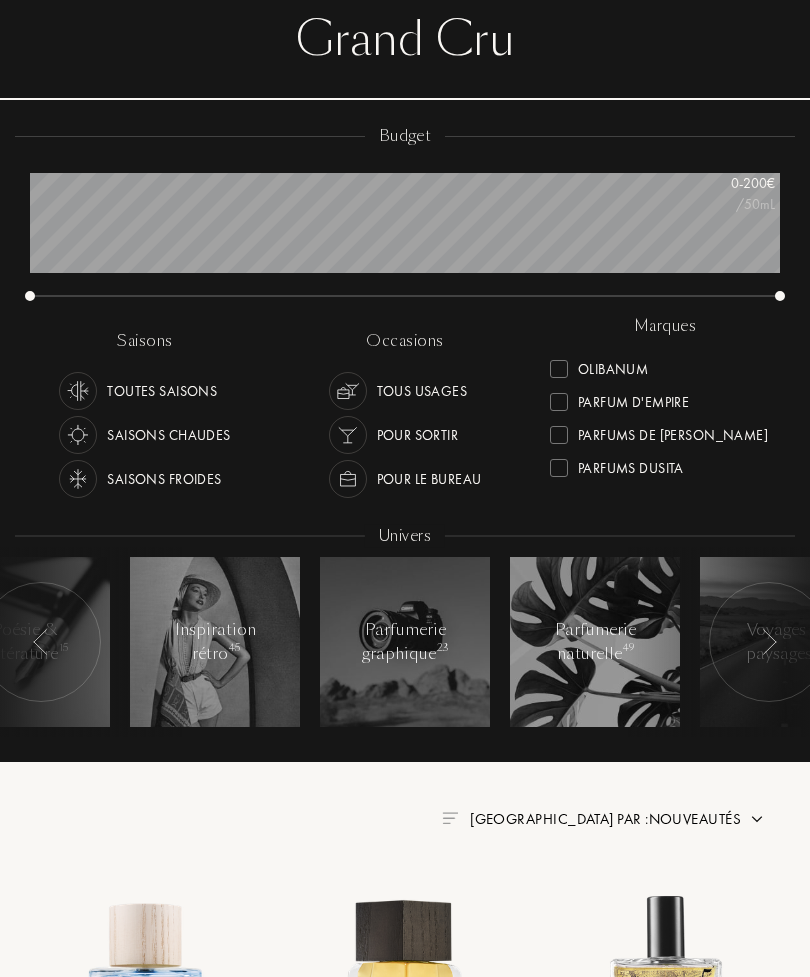 scroll, scrollTop: 597, scrollLeft: 0, axis: vertical 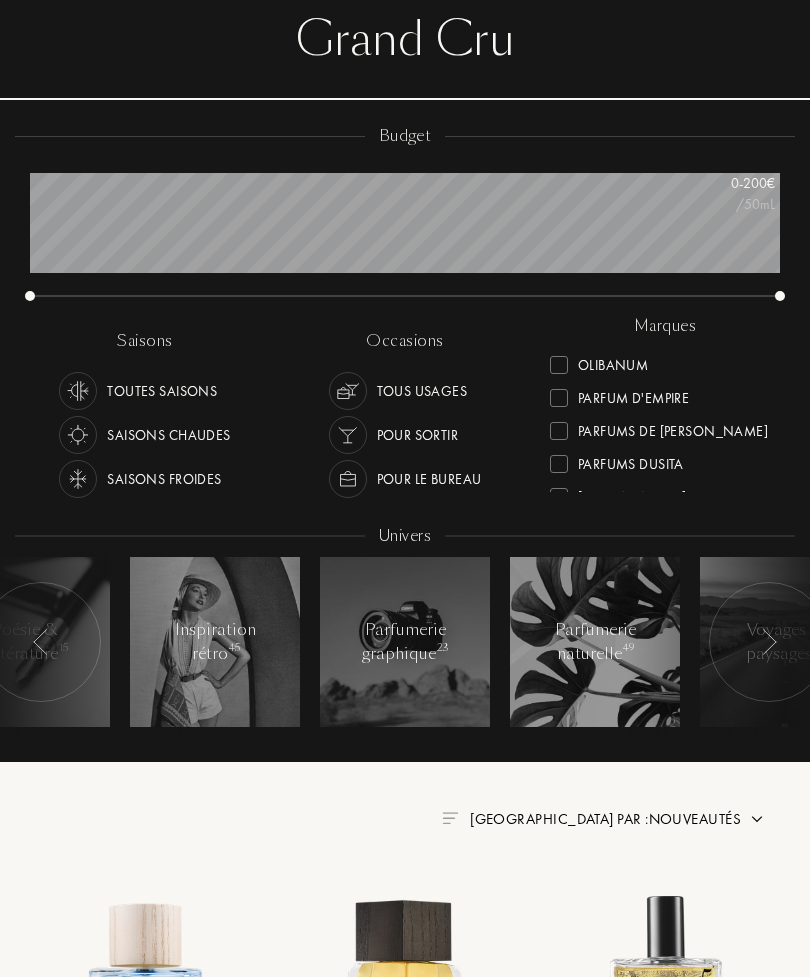 click at bounding box center [559, 464] 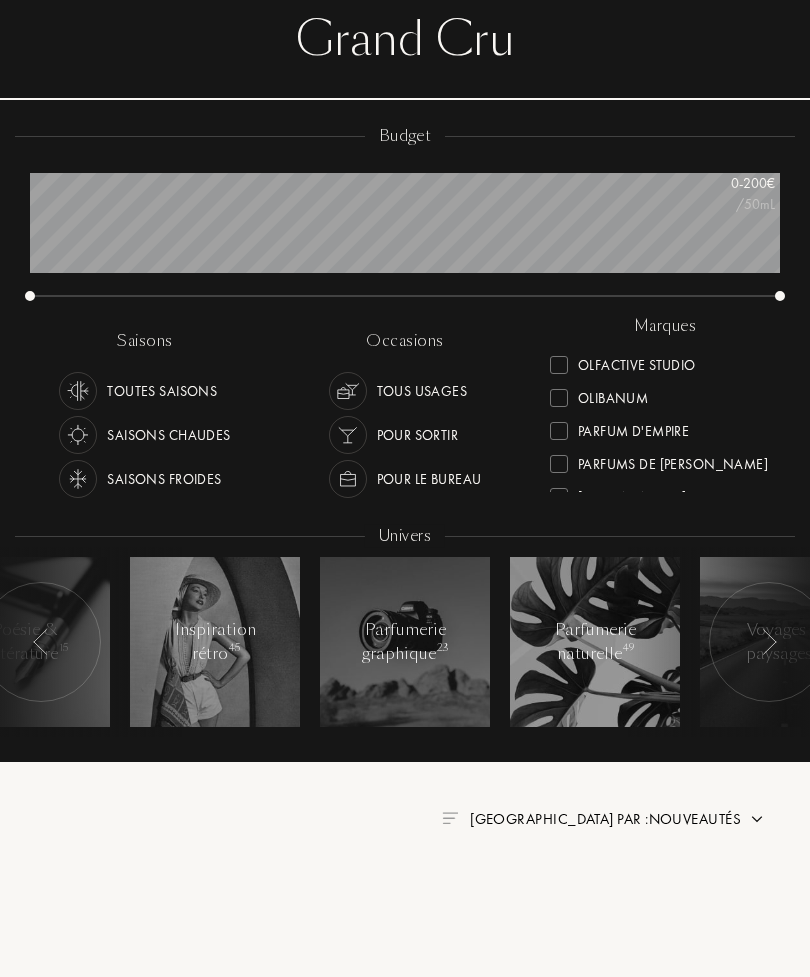 scroll, scrollTop: 0, scrollLeft: 0, axis: both 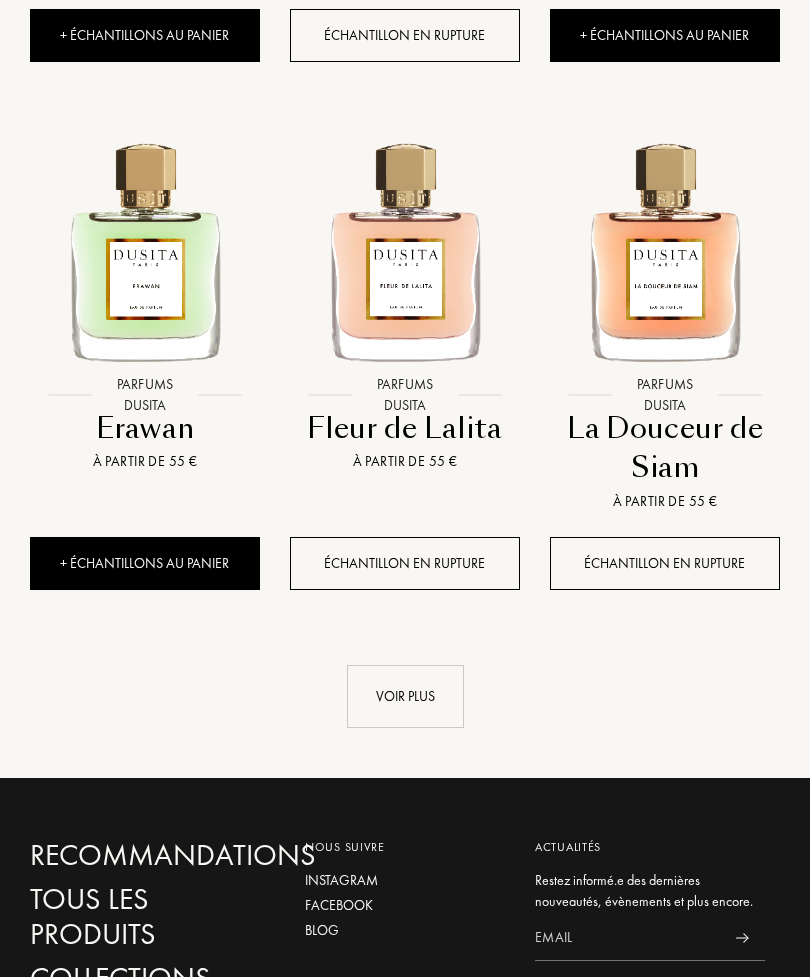 click on "Voir plus" at bounding box center (405, 696) 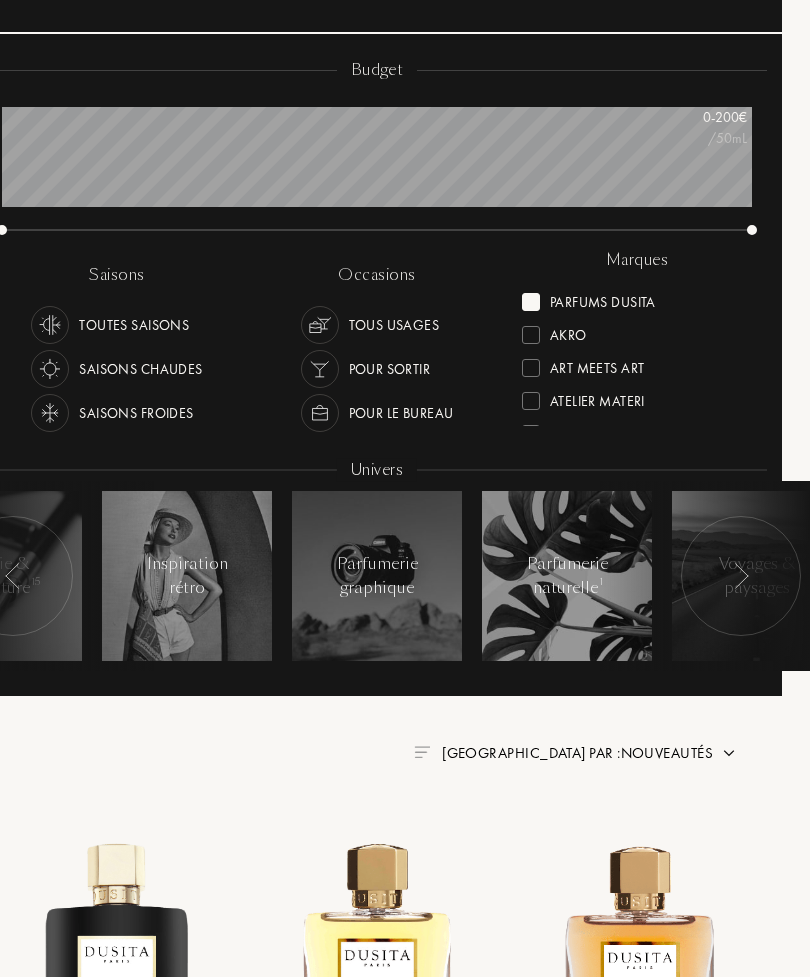 scroll, scrollTop: 246, scrollLeft: 29, axis: both 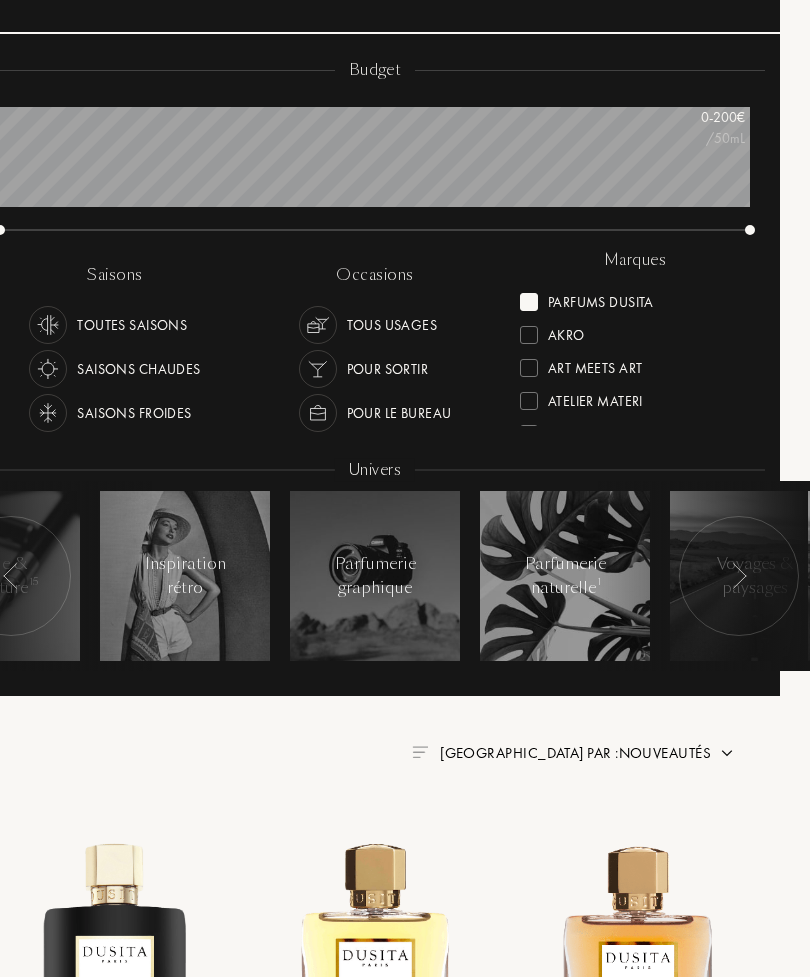 click at bounding box center (530, 302) 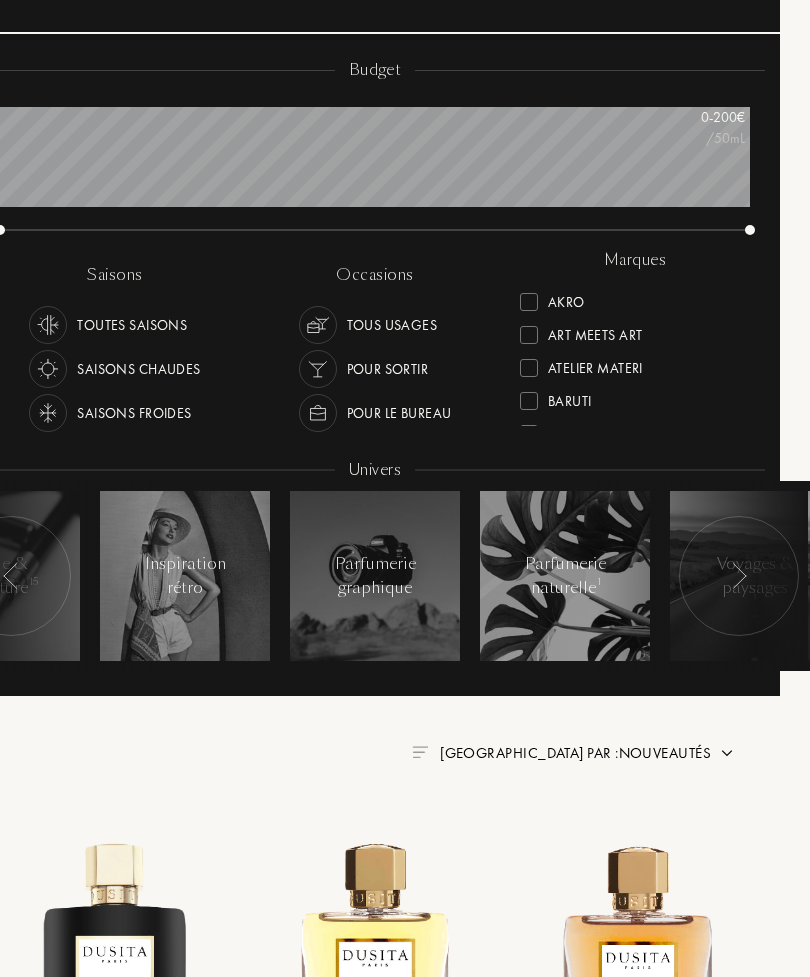scroll, scrollTop: 246, scrollLeft: 30, axis: both 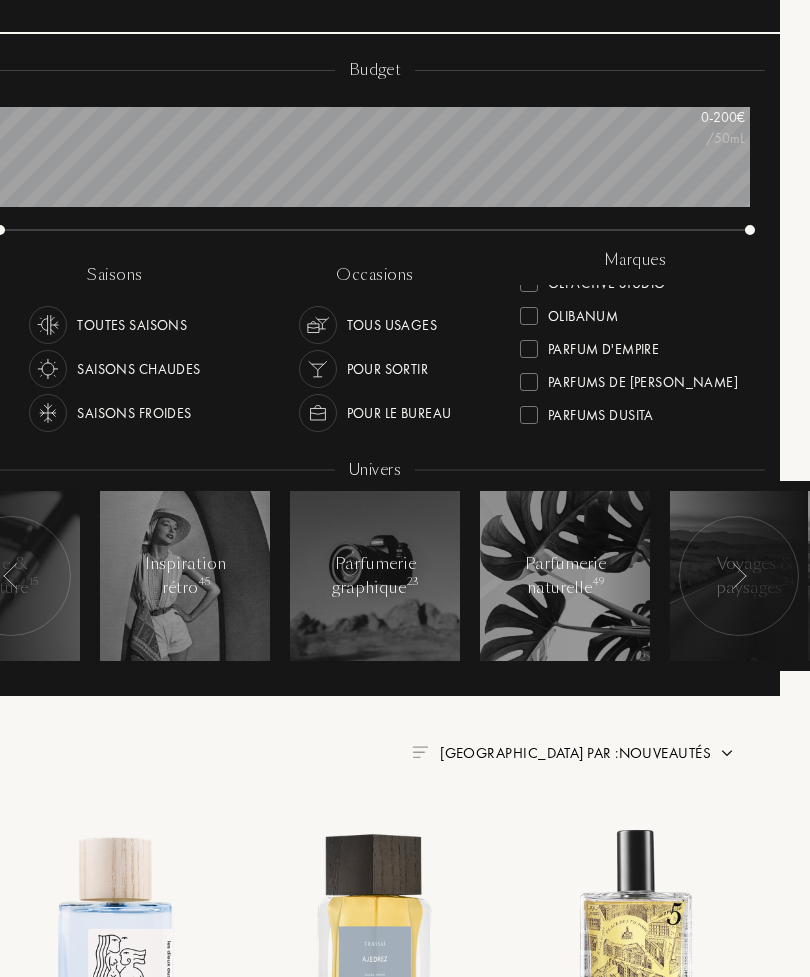 click at bounding box center [529, 349] 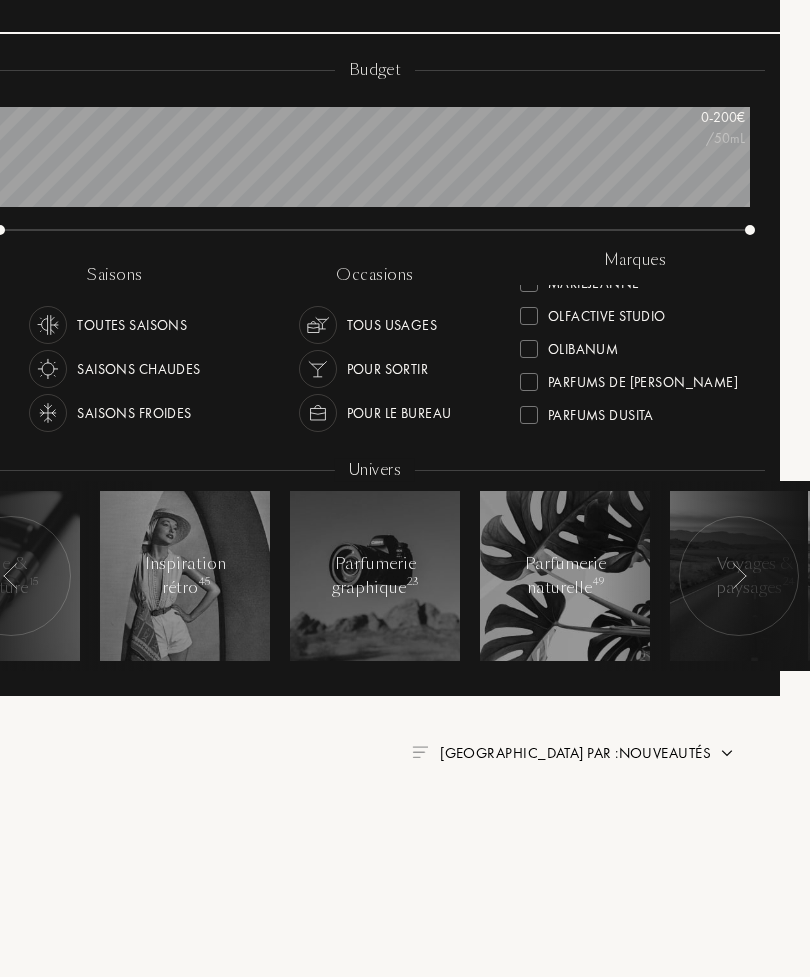 scroll, scrollTop: 0, scrollLeft: 0, axis: both 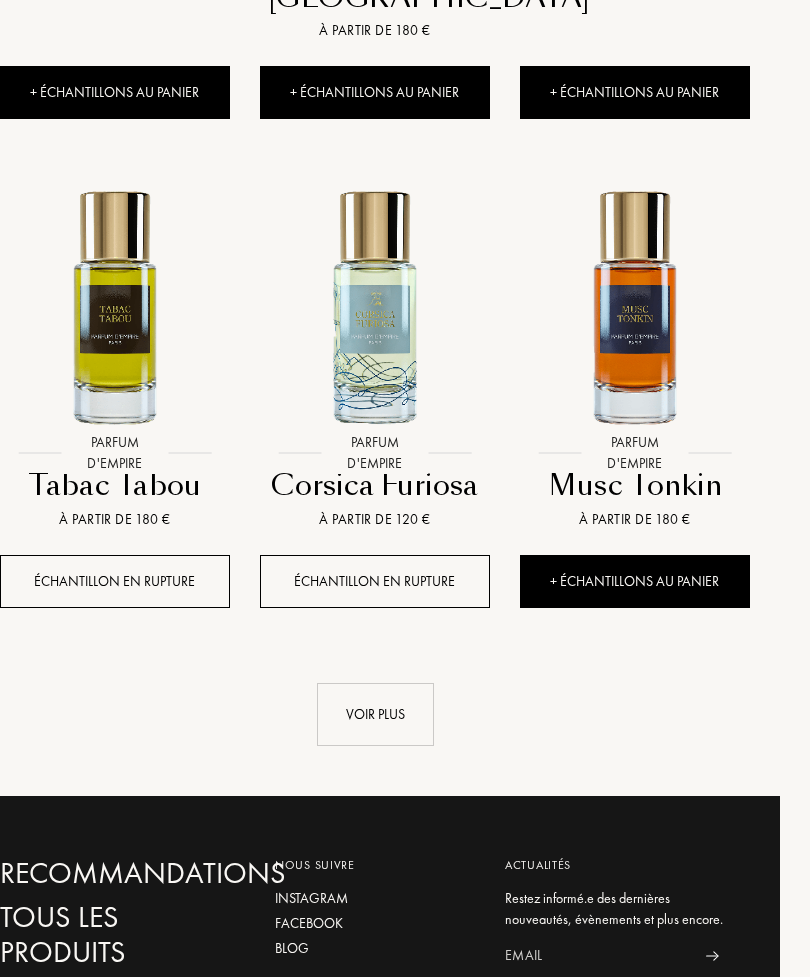 click on "Voir plus" at bounding box center [376, 715] 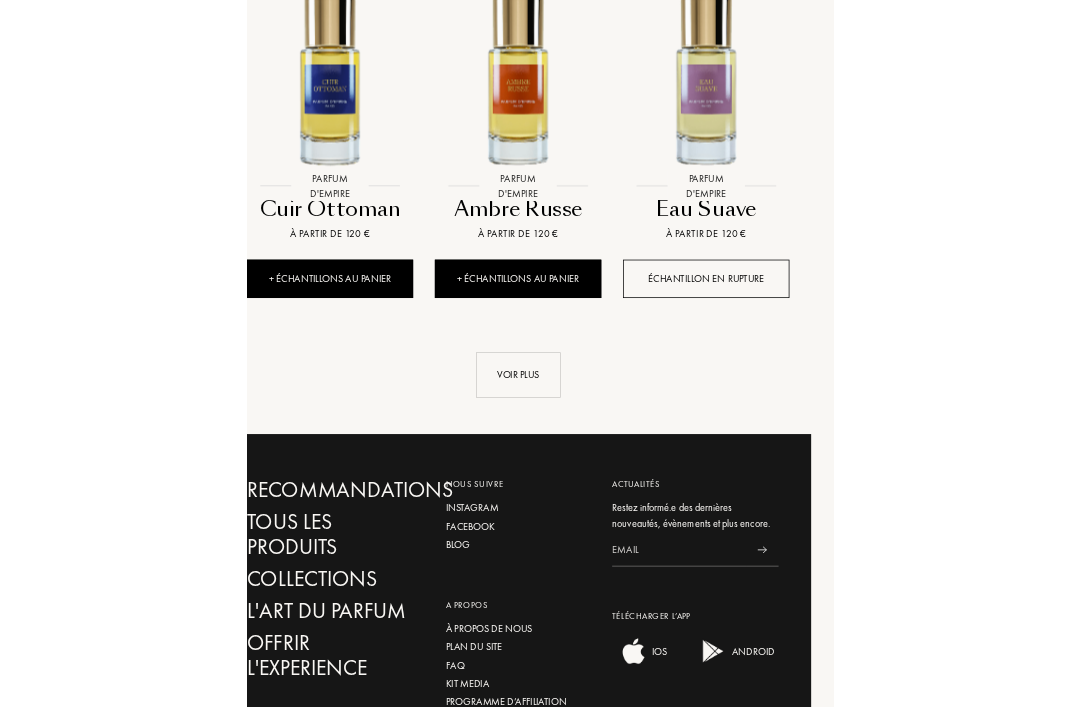 scroll, scrollTop: 5158, scrollLeft: 30, axis: both 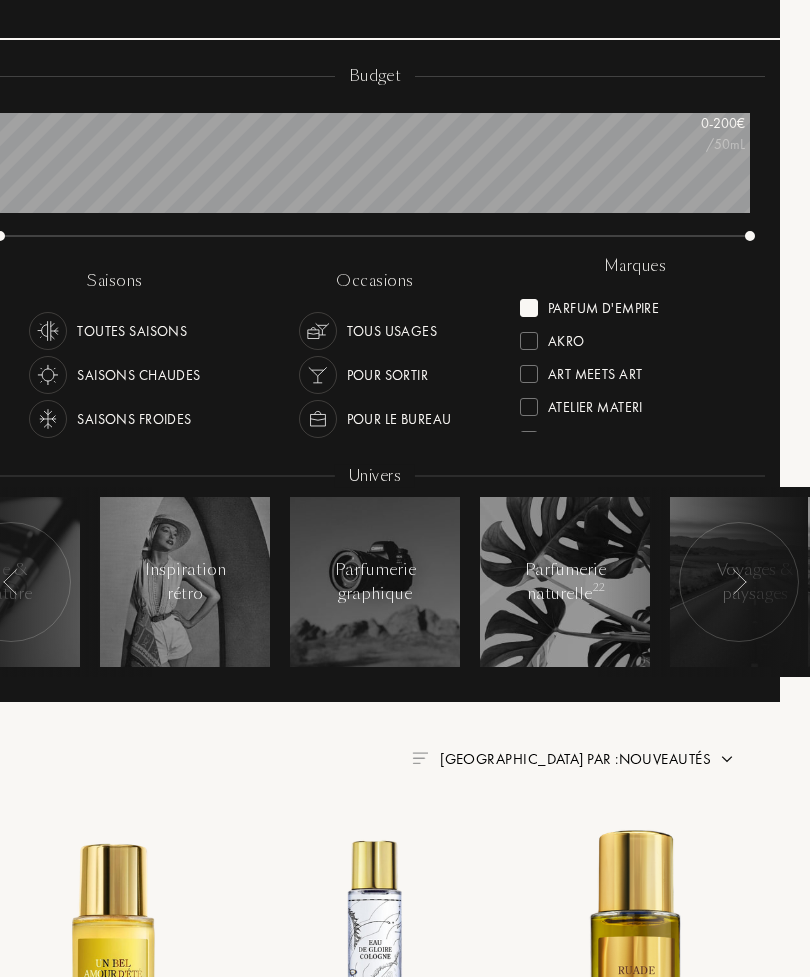 click at bounding box center [529, 308] 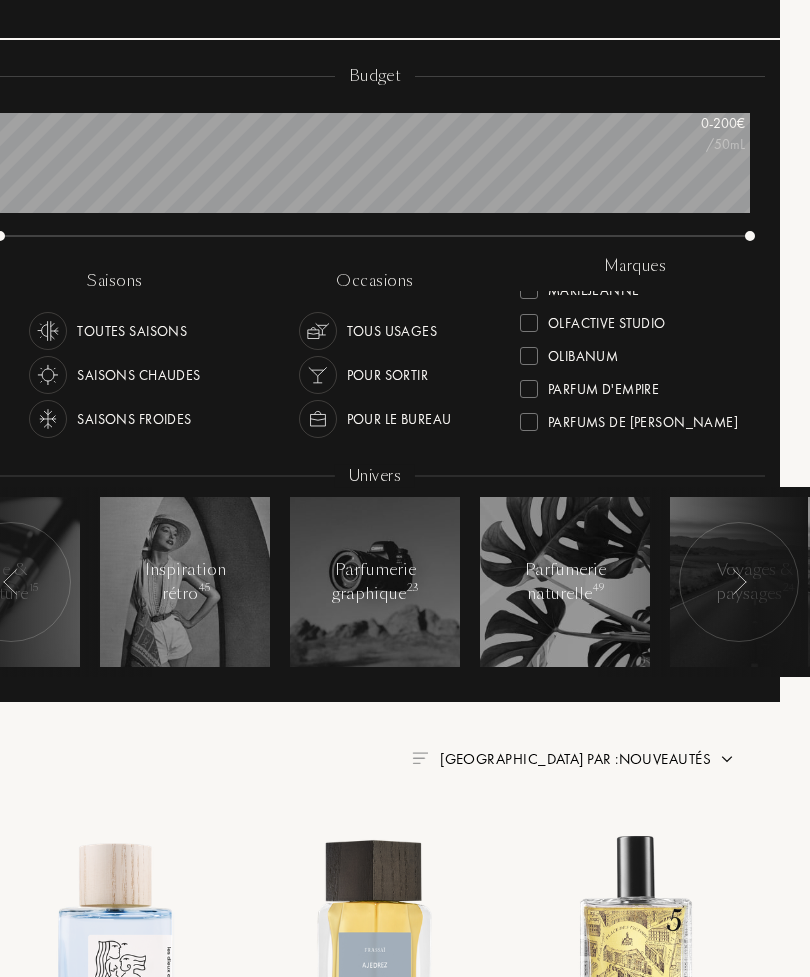 scroll, scrollTop: 548, scrollLeft: 0, axis: vertical 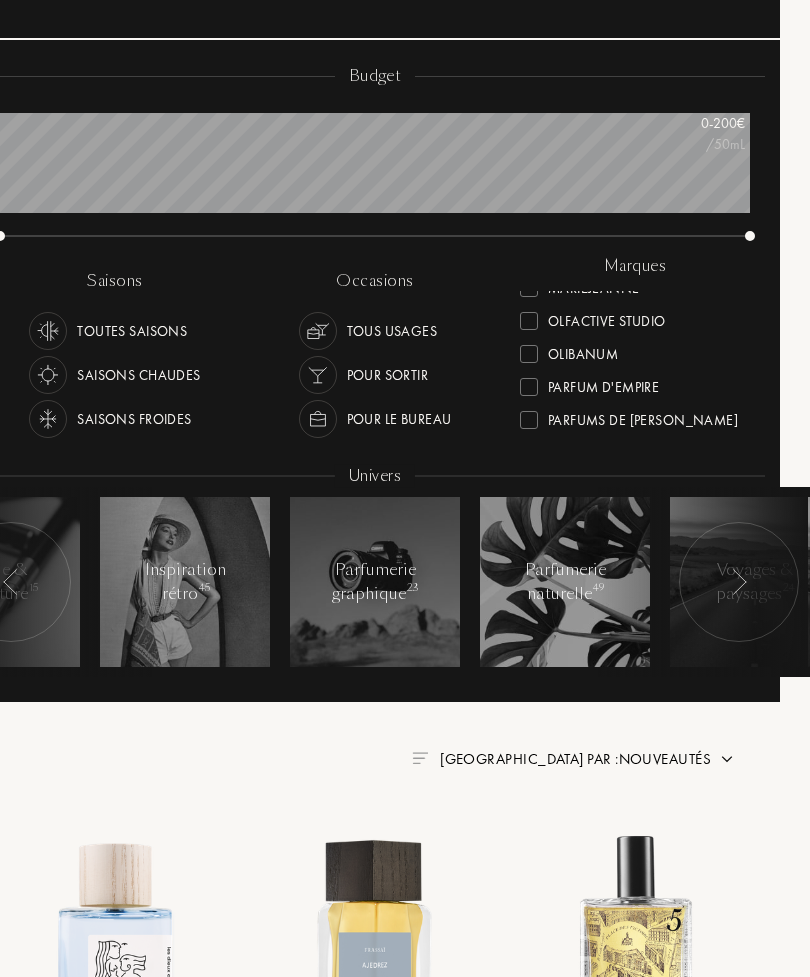 click at bounding box center [529, 354] 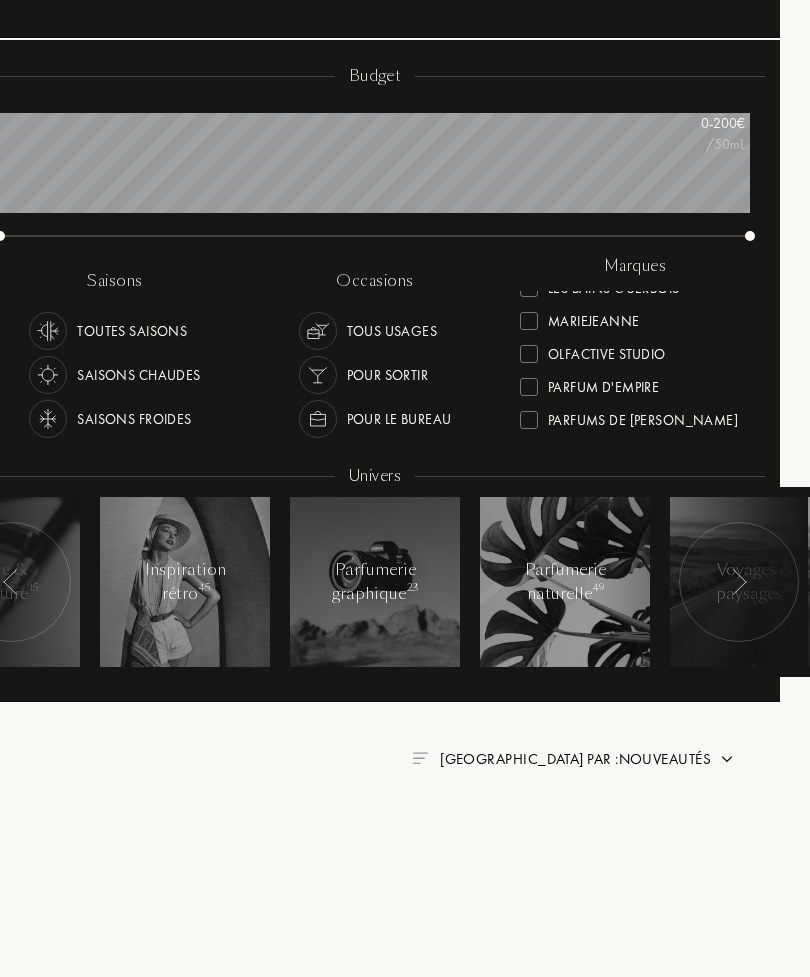 scroll, scrollTop: 0, scrollLeft: 0, axis: both 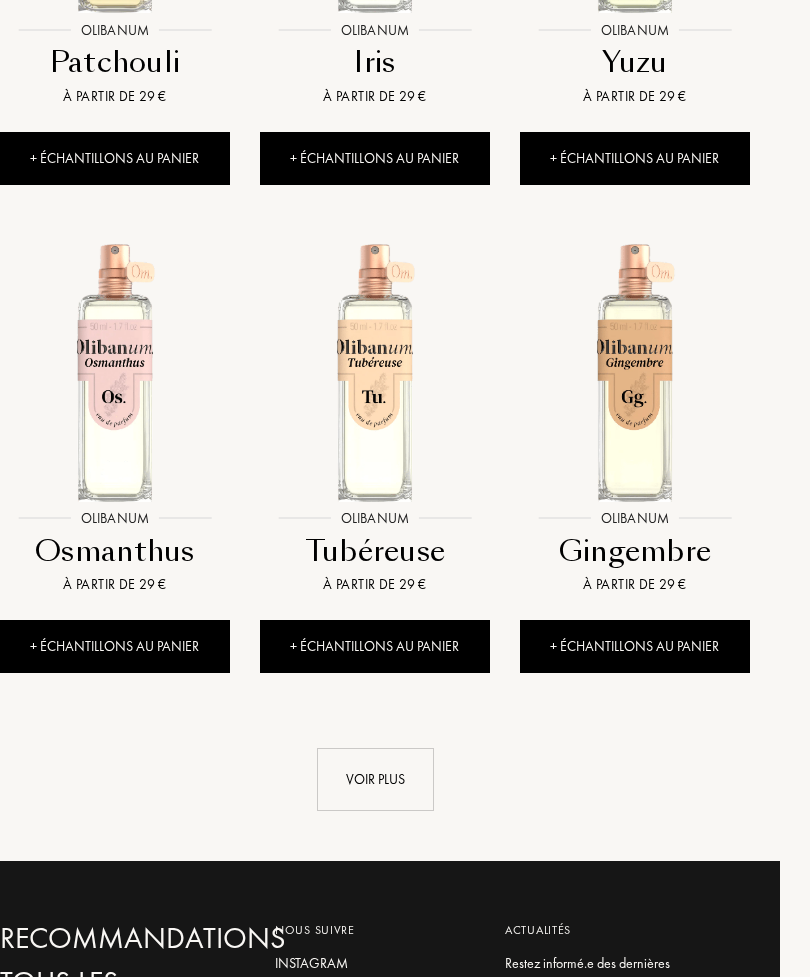 click on "Voir plus" at bounding box center [375, 779] 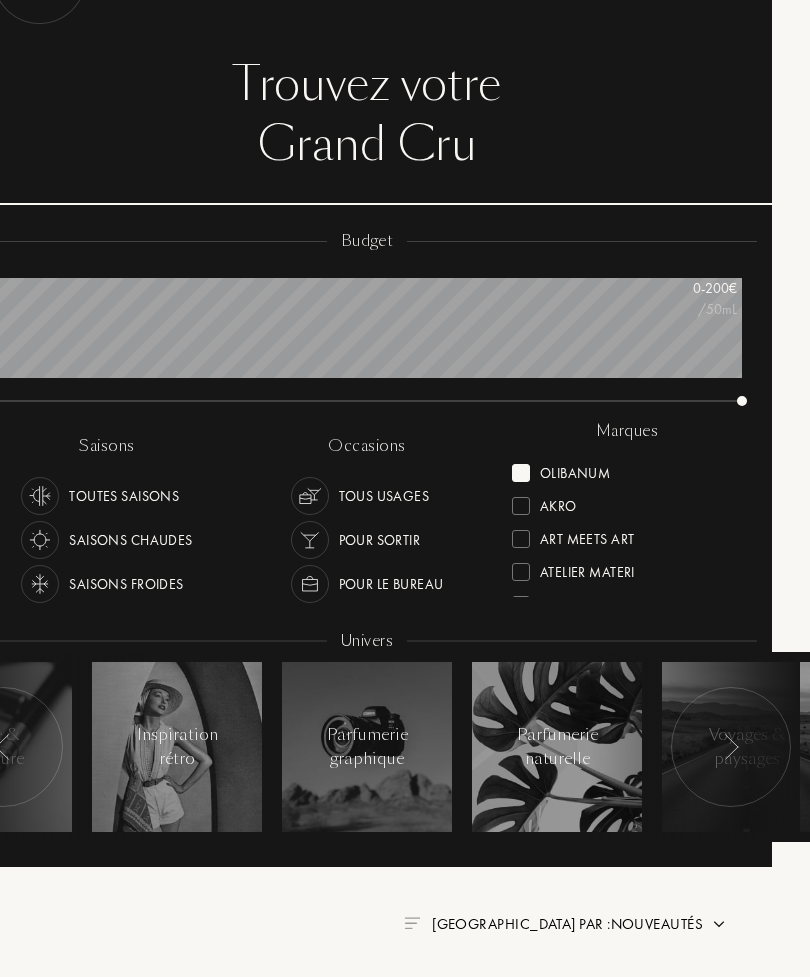scroll, scrollTop: 75, scrollLeft: 36, axis: both 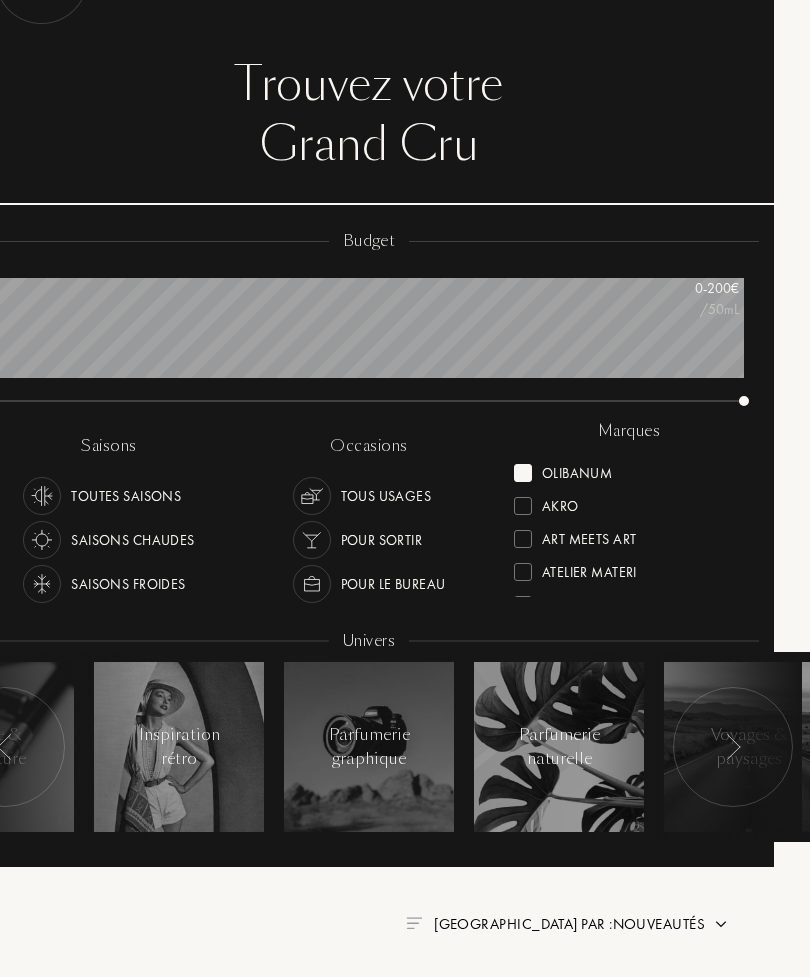 click at bounding box center (523, 473) 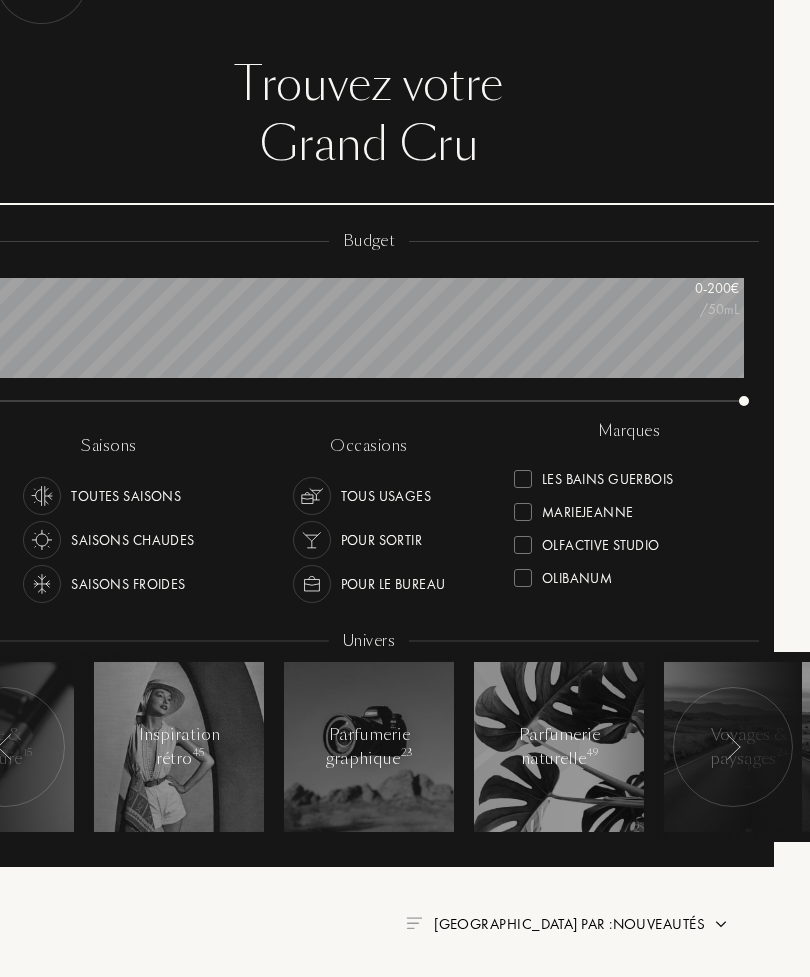 scroll, scrollTop: 488, scrollLeft: 0, axis: vertical 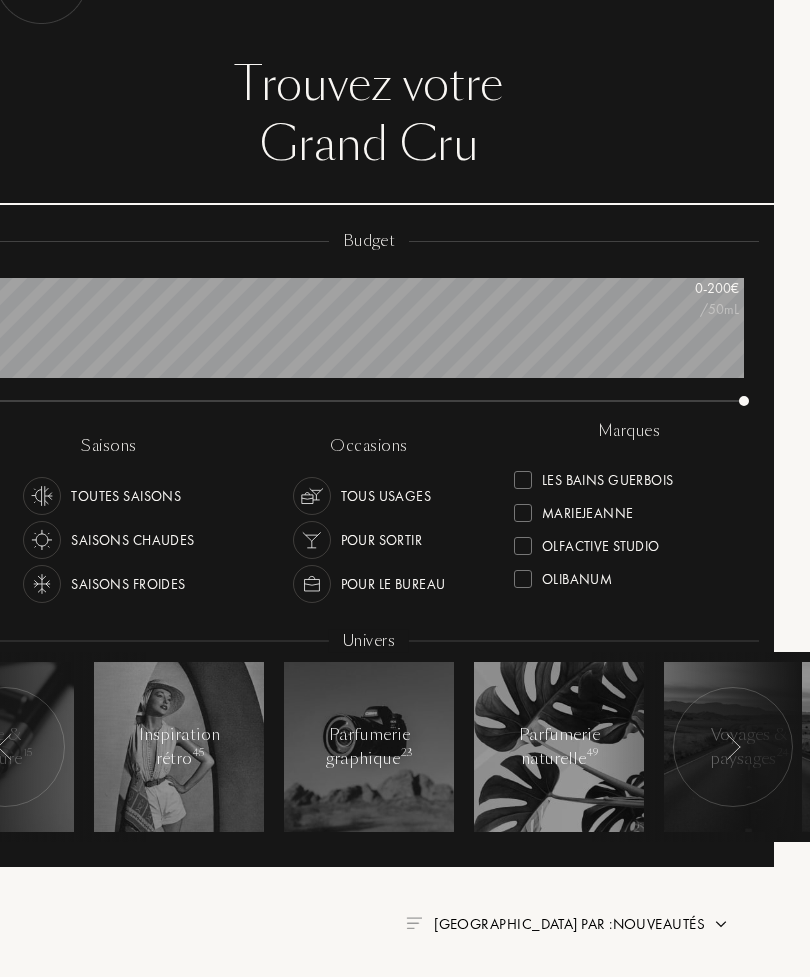 click at bounding box center (523, 546) 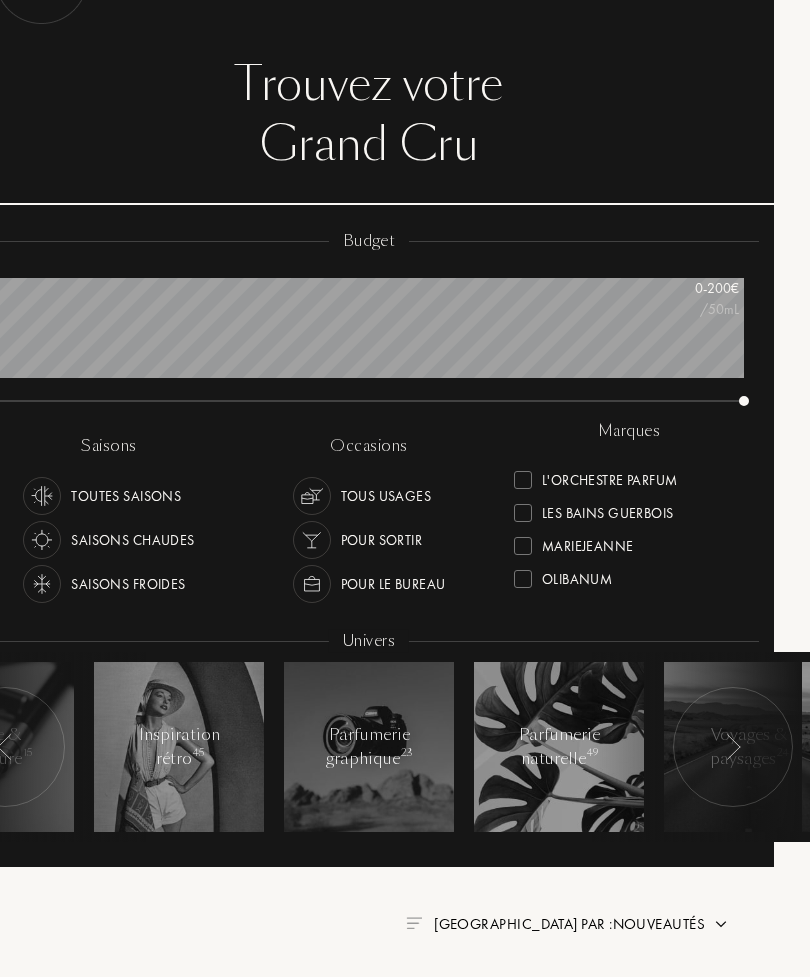 scroll, scrollTop: 0, scrollLeft: 0, axis: both 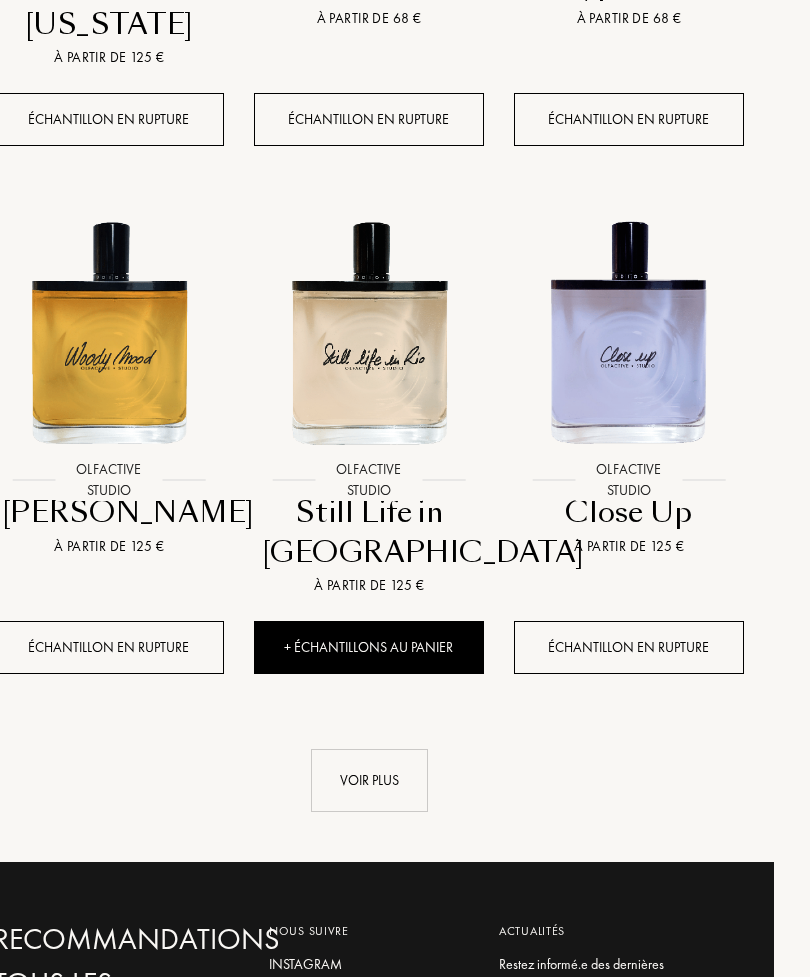 click on "Voir plus" at bounding box center [369, 780] 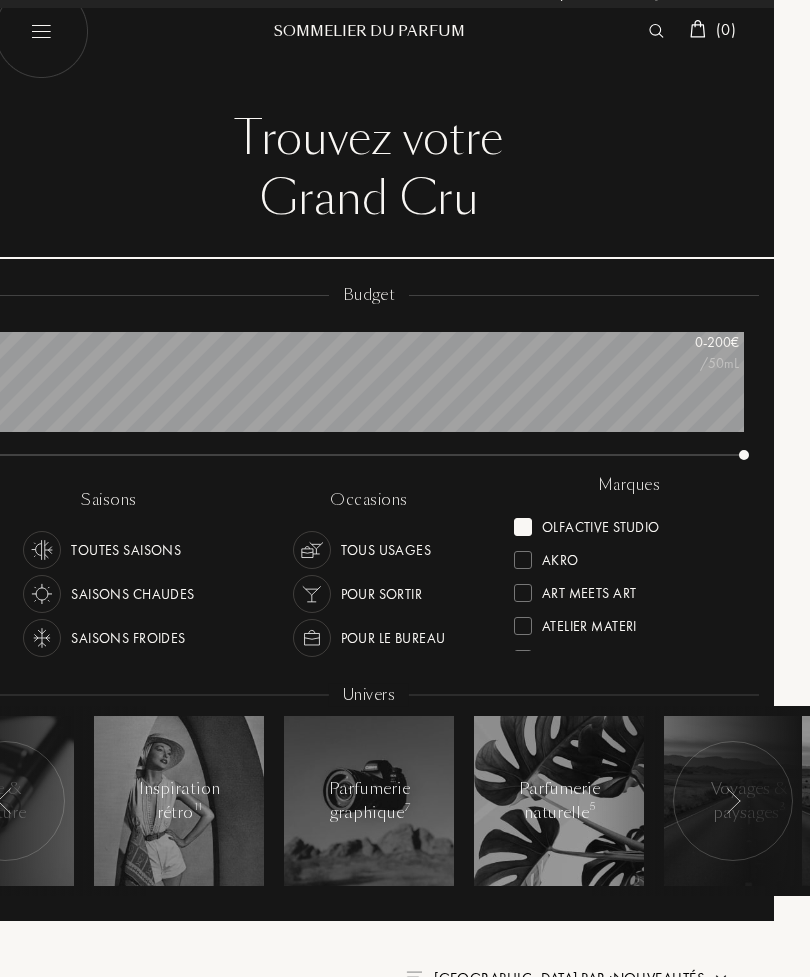 scroll, scrollTop: 0, scrollLeft: 36, axis: horizontal 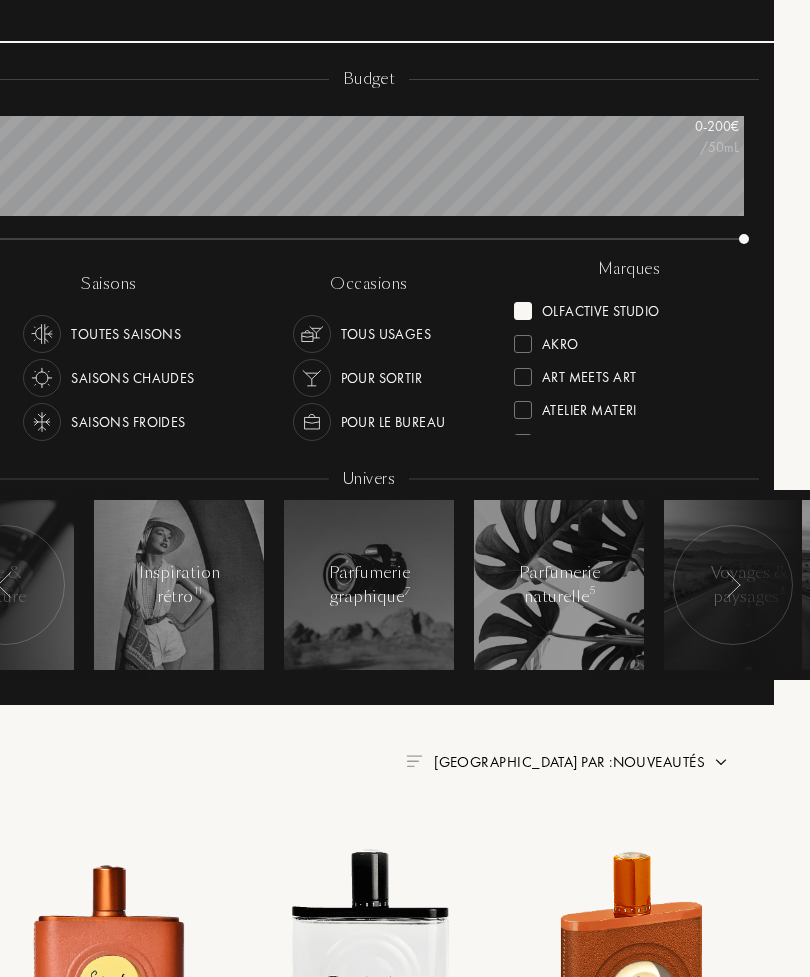 click at bounding box center (523, 312) 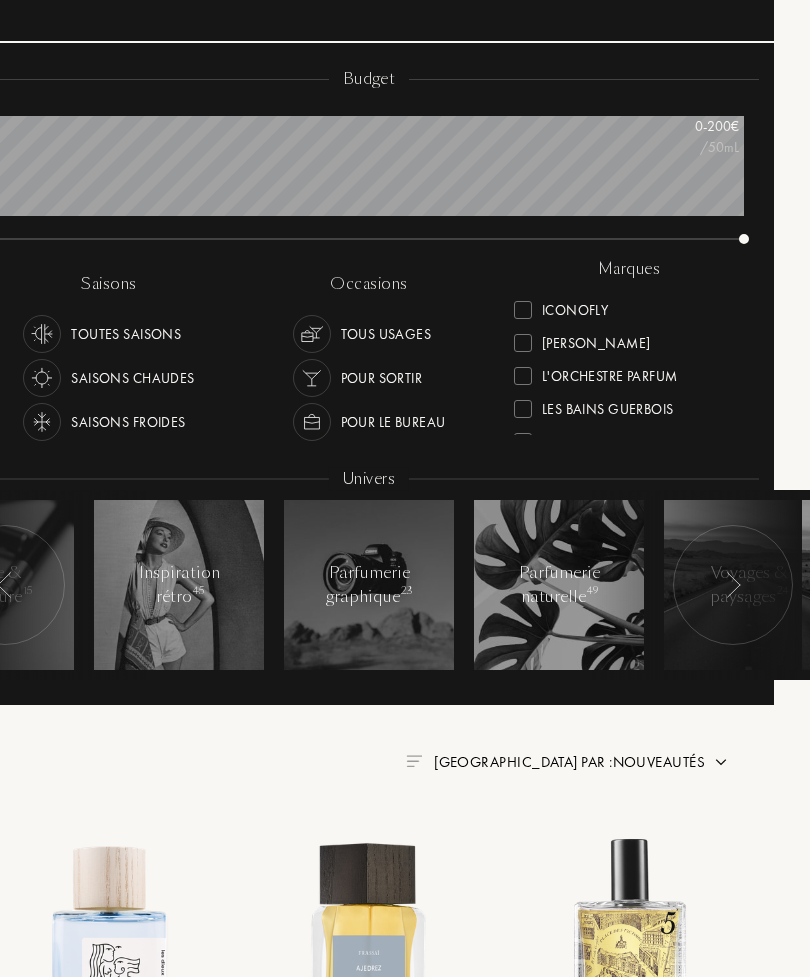 scroll, scrollTop: 396, scrollLeft: 0, axis: vertical 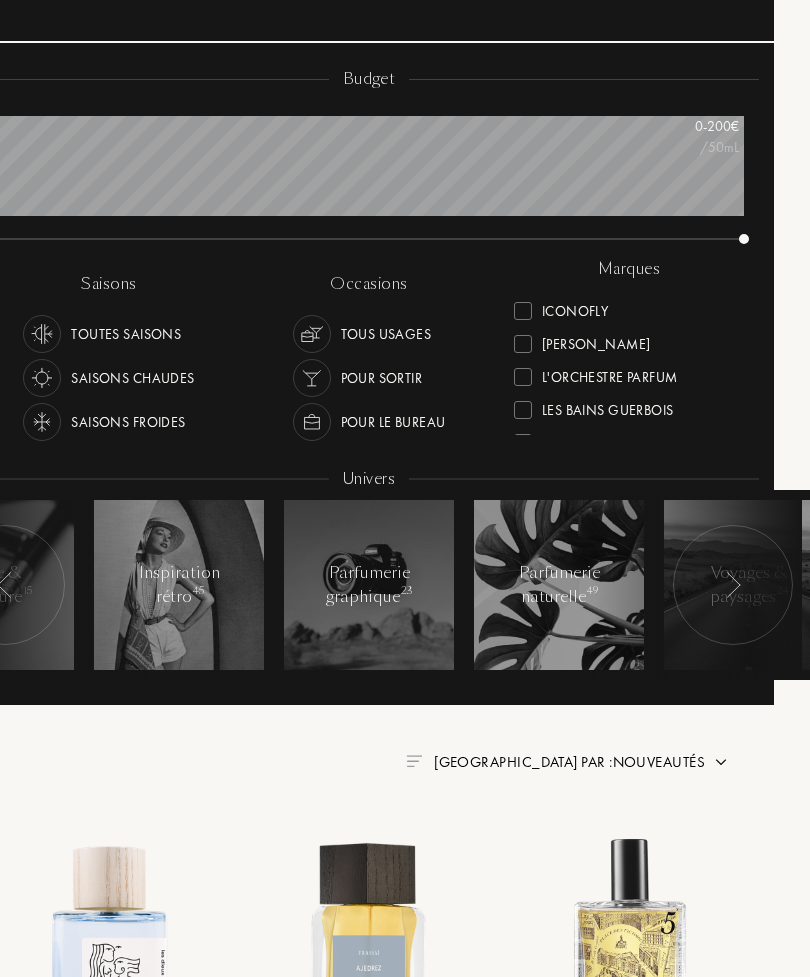 click at bounding box center [523, 410] 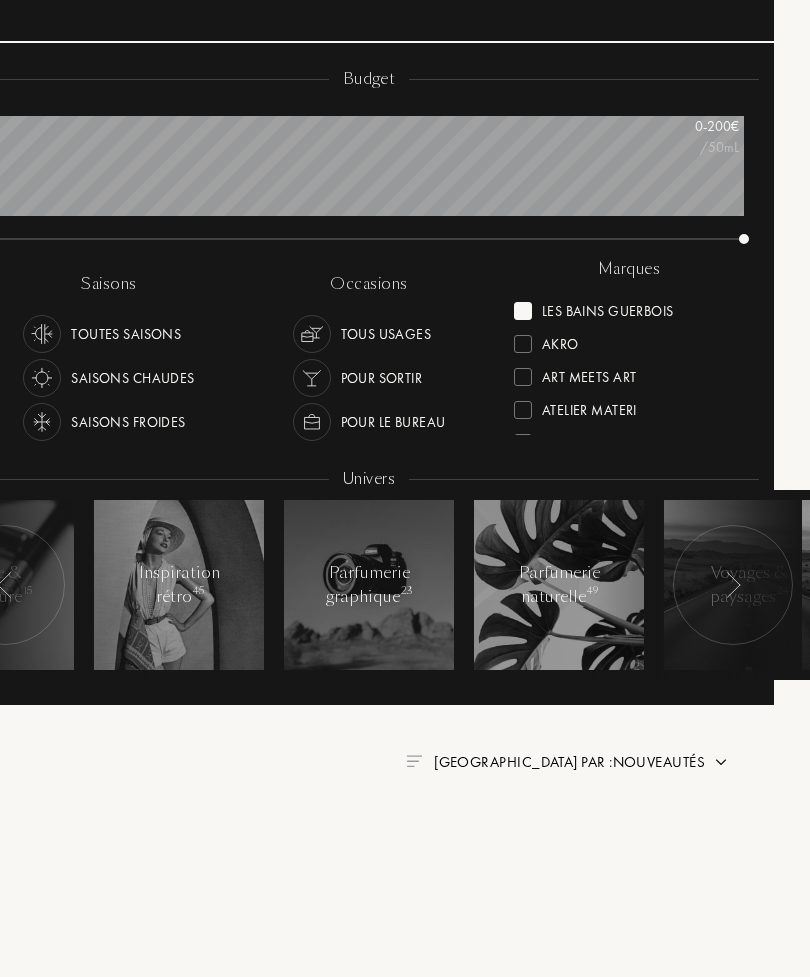 scroll, scrollTop: 0, scrollLeft: 0, axis: both 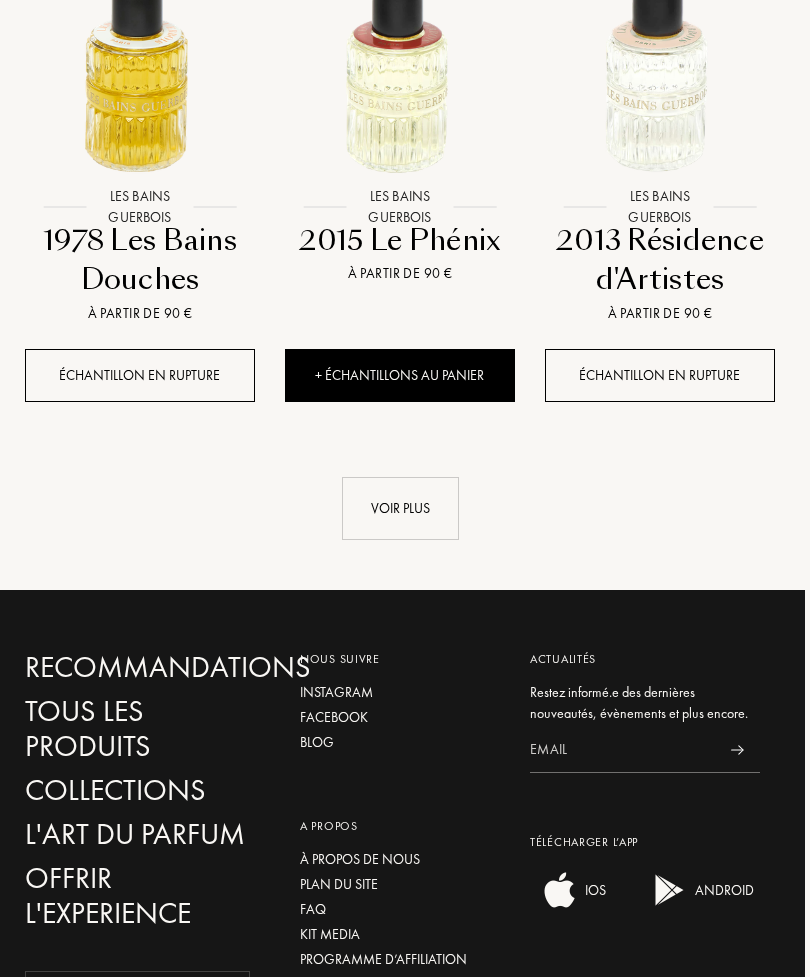 click on "Voir plus" at bounding box center (400, 508) 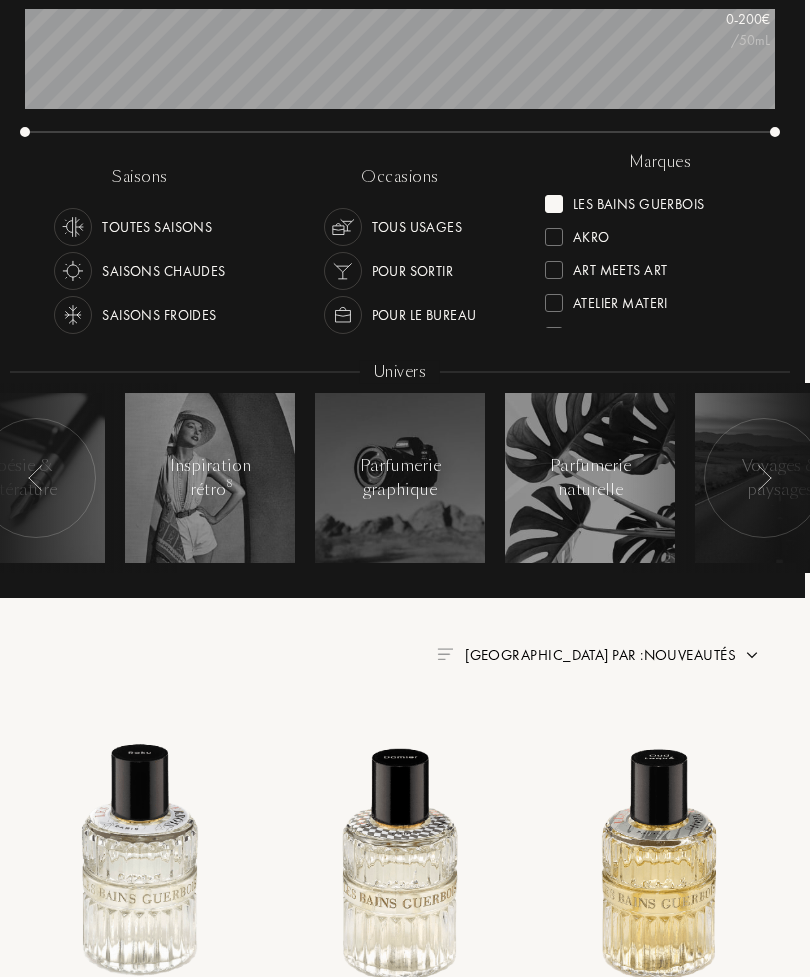 scroll, scrollTop: 342, scrollLeft: 5, axis: both 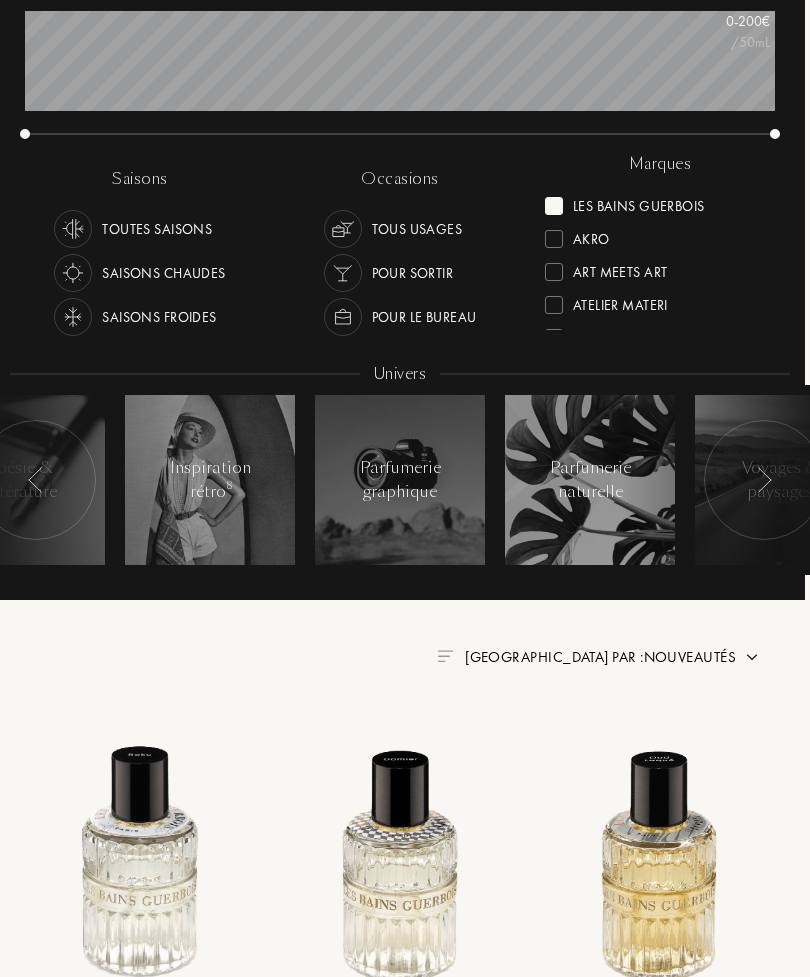 click at bounding box center (554, 206) 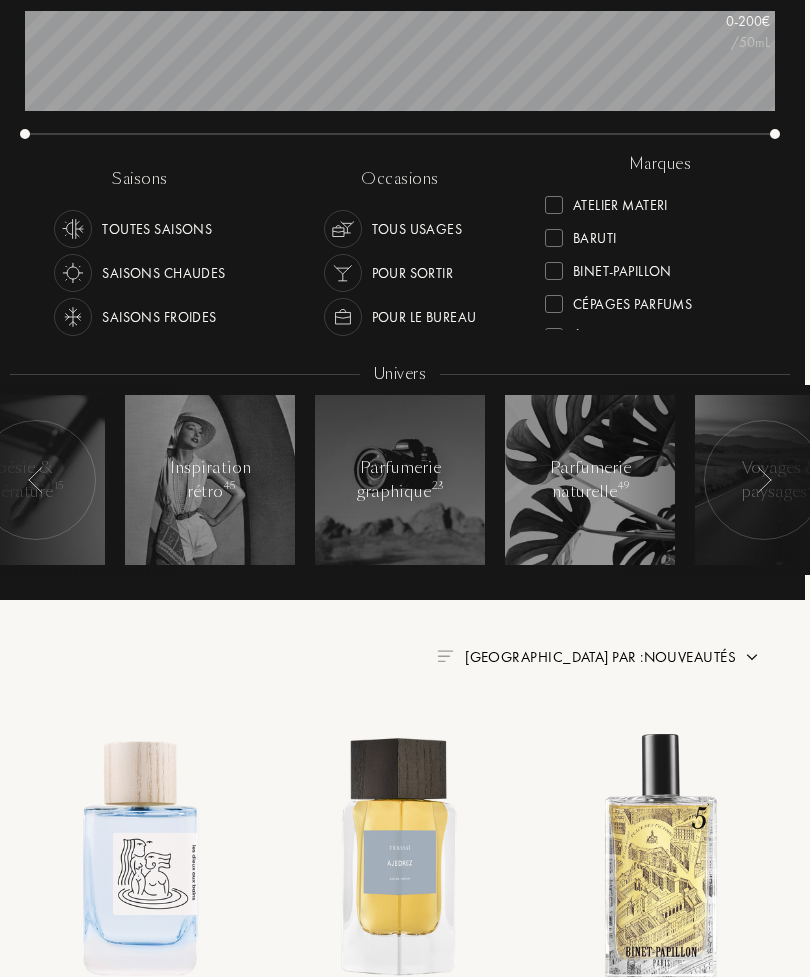 scroll, scrollTop: 70, scrollLeft: 0, axis: vertical 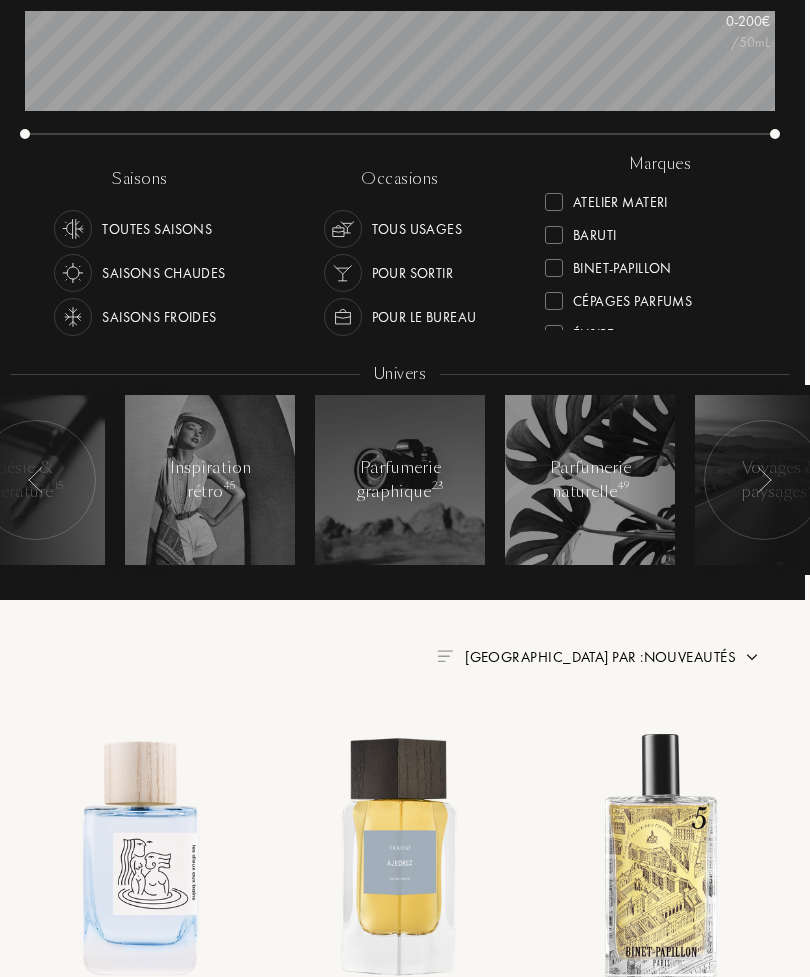 click on "Baruti" at bounding box center (595, 231) 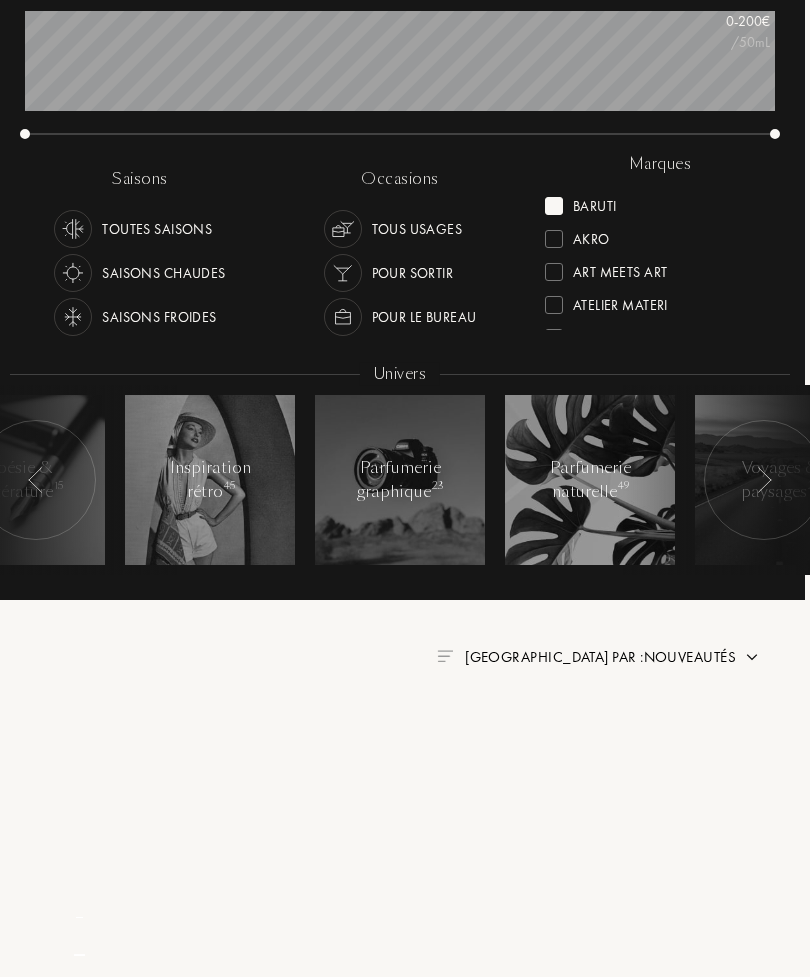 scroll, scrollTop: 0, scrollLeft: 0, axis: both 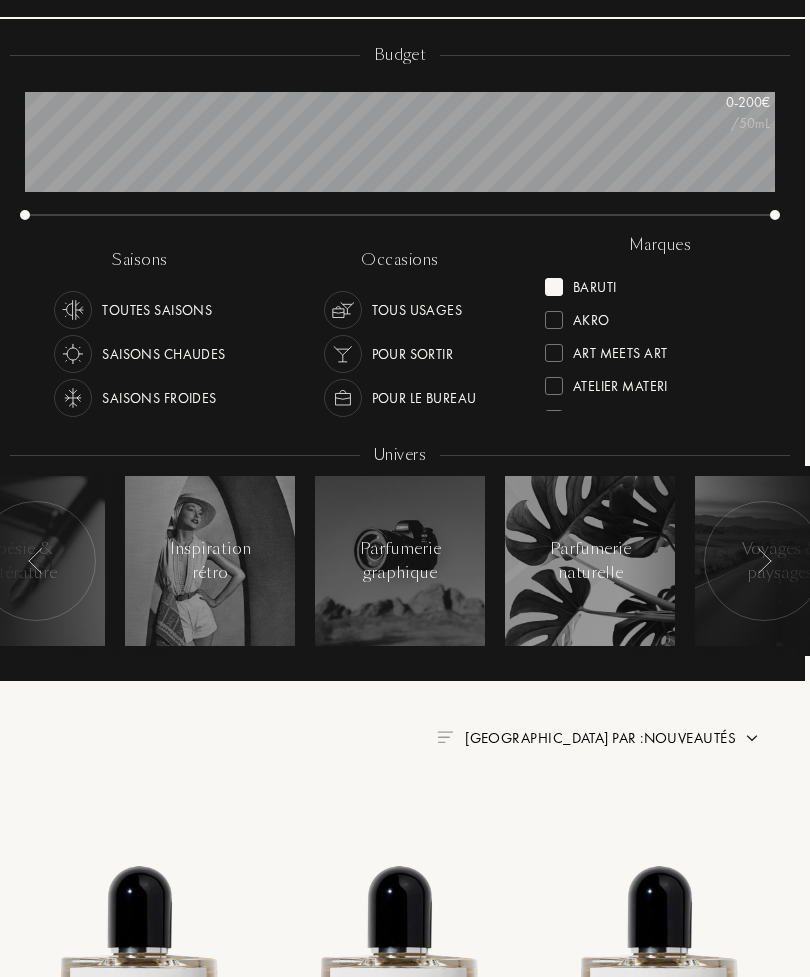 click at bounding box center [554, 287] 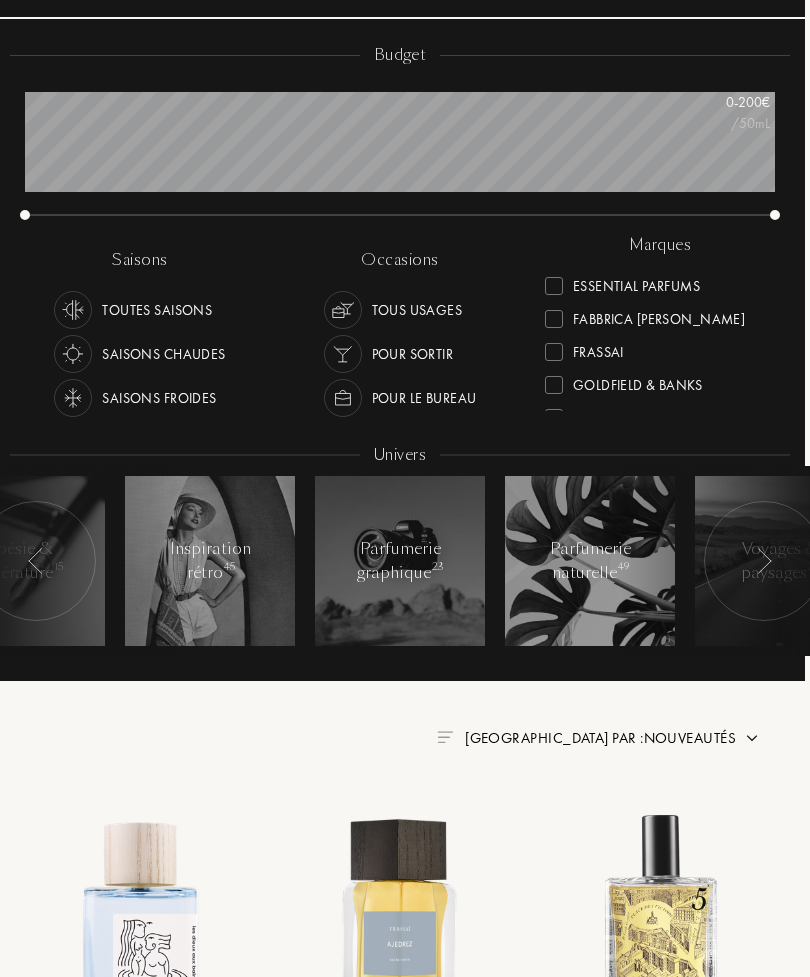 scroll, scrollTop: 233, scrollLeft: 0, axis: vertical 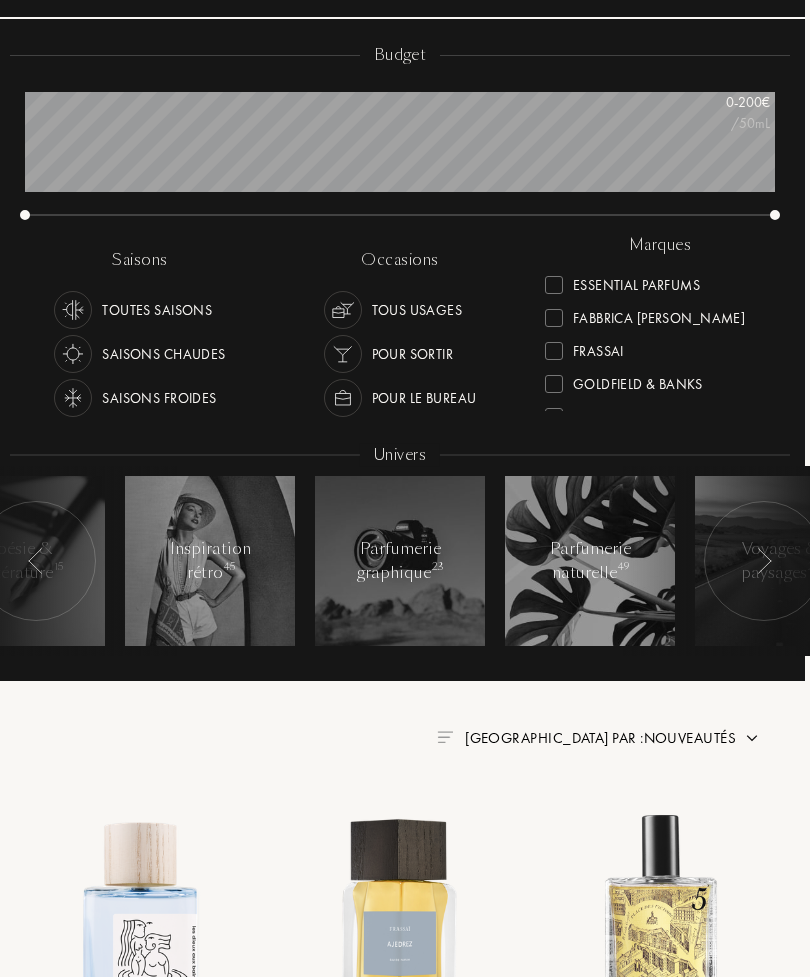 click at bounding box center [554, 351] 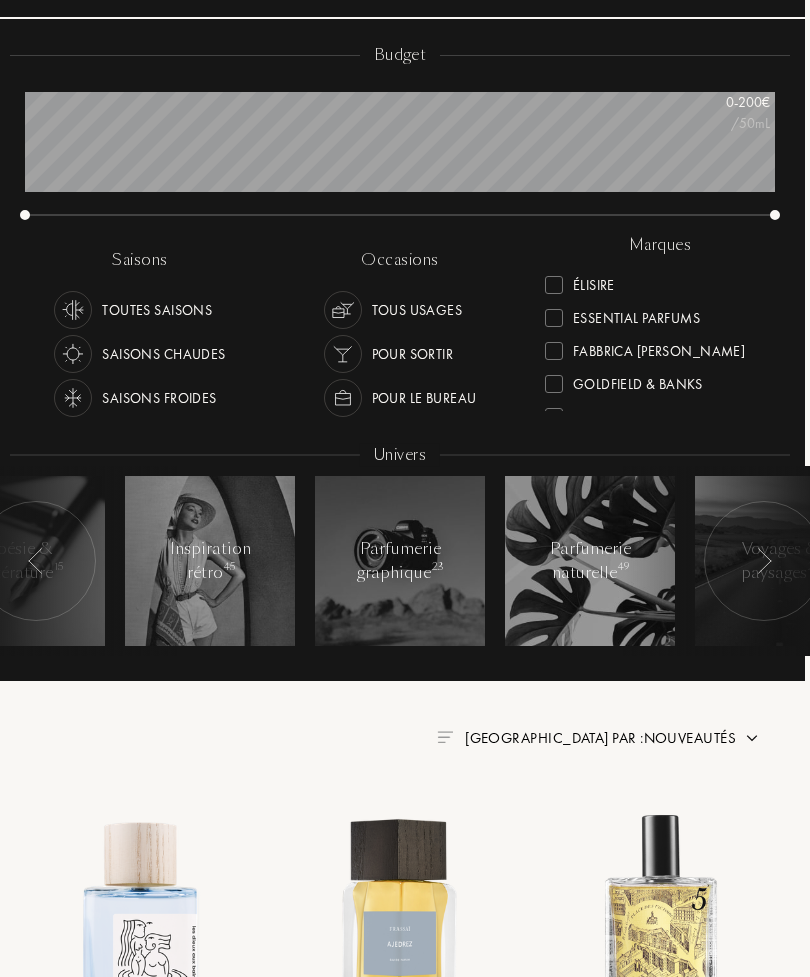 scroll, scrollTop: 0, scrollLeft: 0, axis: both 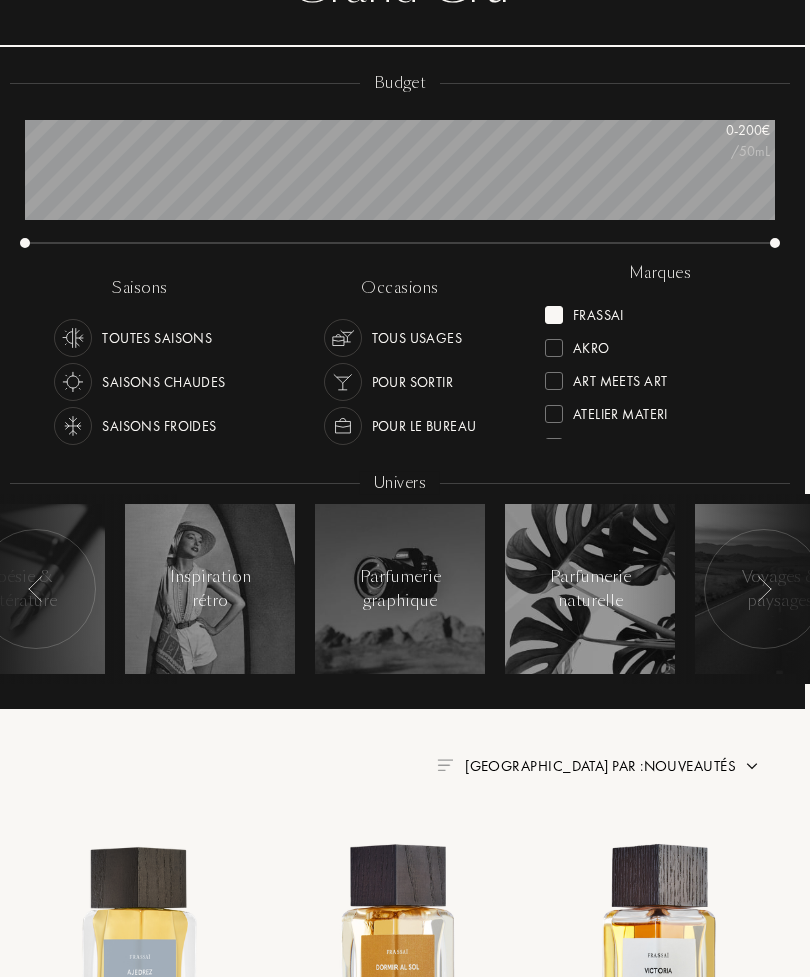 click at bounding box center (554, 316) 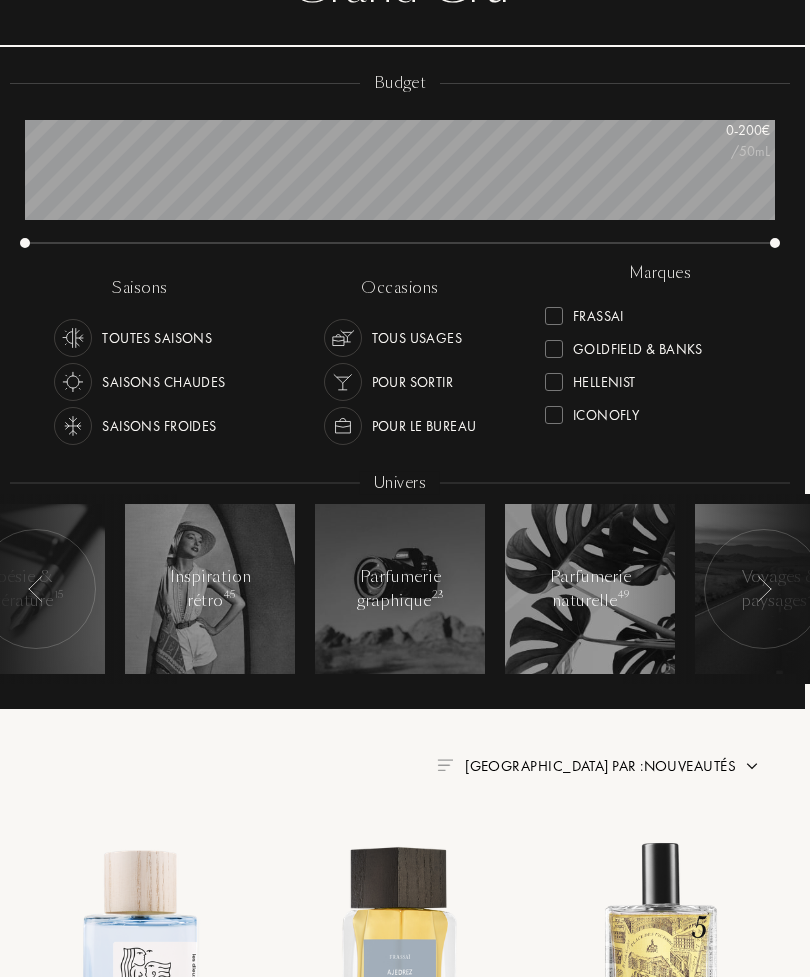 scroll, scrollTop: 304, scrollLeft: 0, axis: vertical 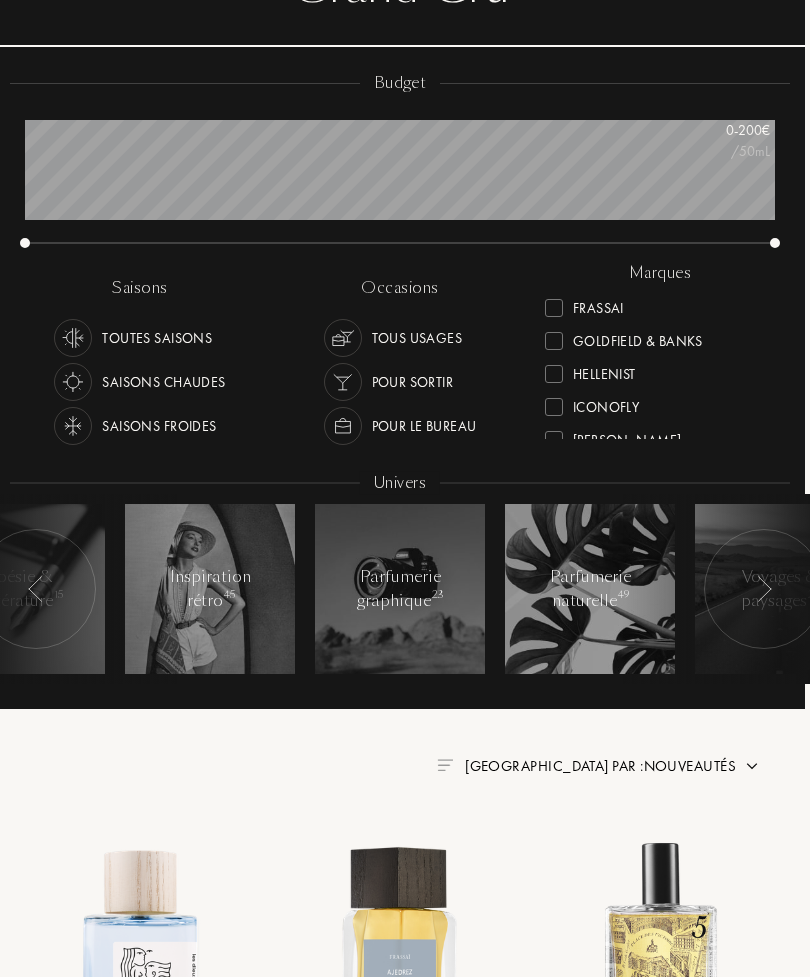 click at bounding box center [554, 341] 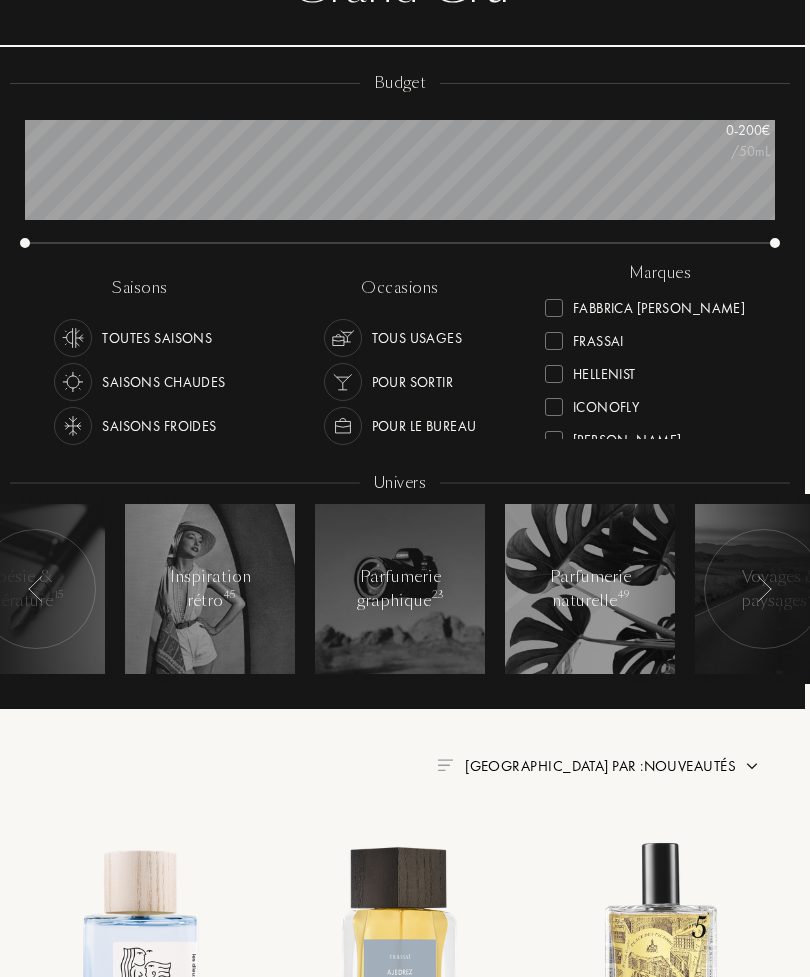 scroll, scrollTop: 0, scrollLeft: 0, axis: both 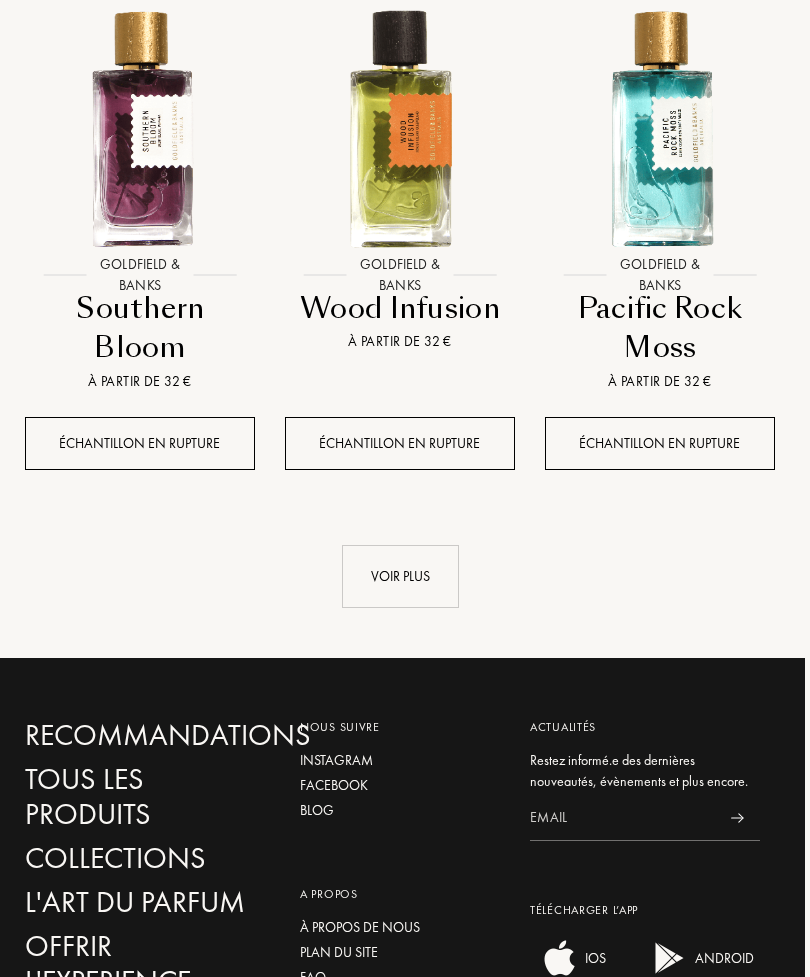 click on "Voir plus" at bounding box center (400, 577) 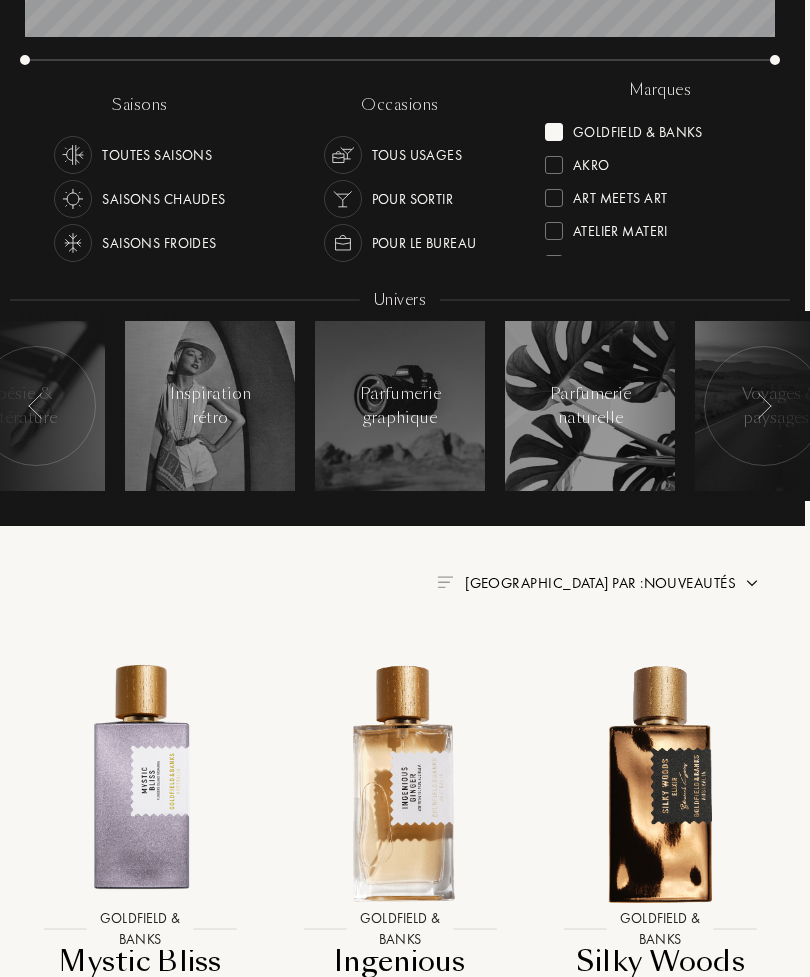 scroll, scrollTop: 415, scrollLeft: 5, axis: both 